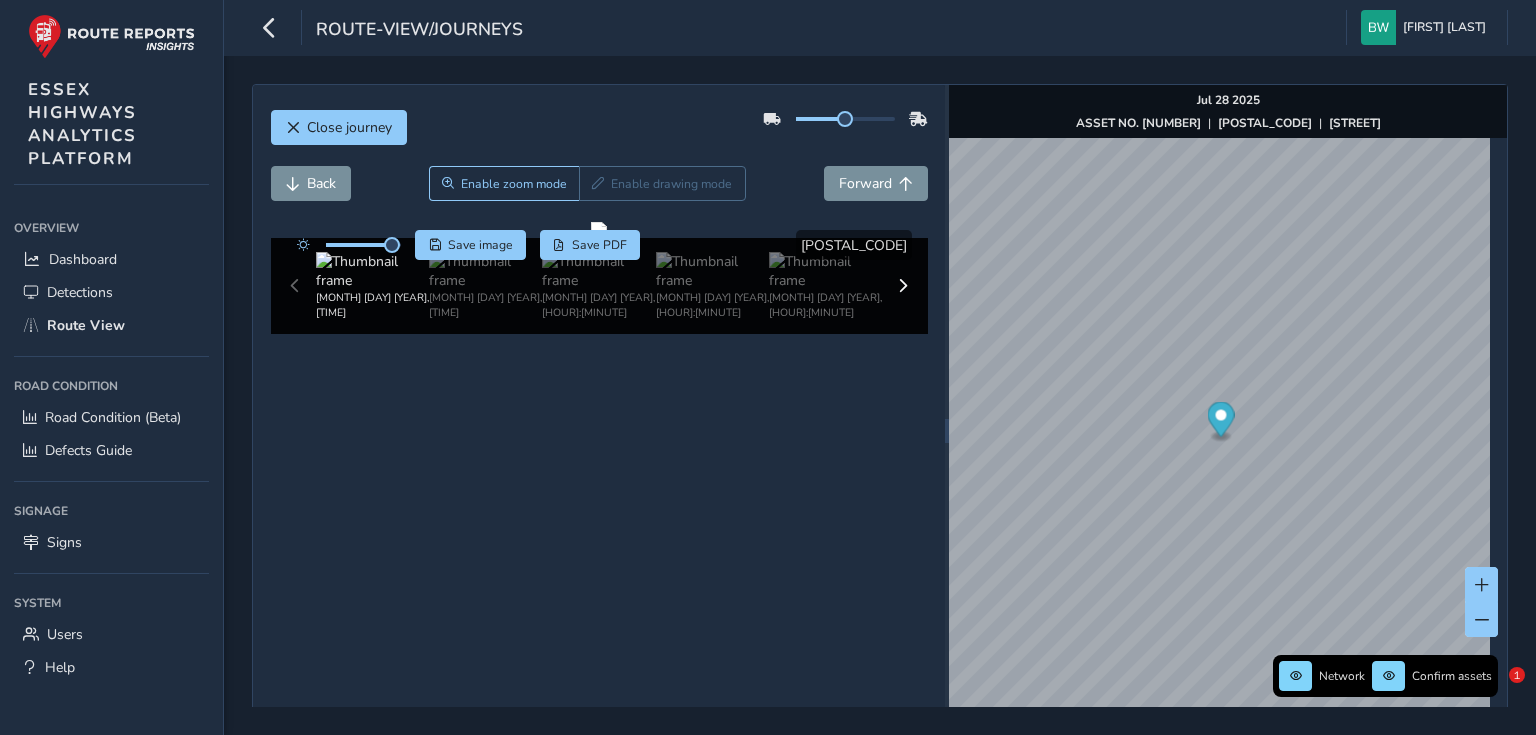 click on "Close journey" at bounding box center (349, 127) 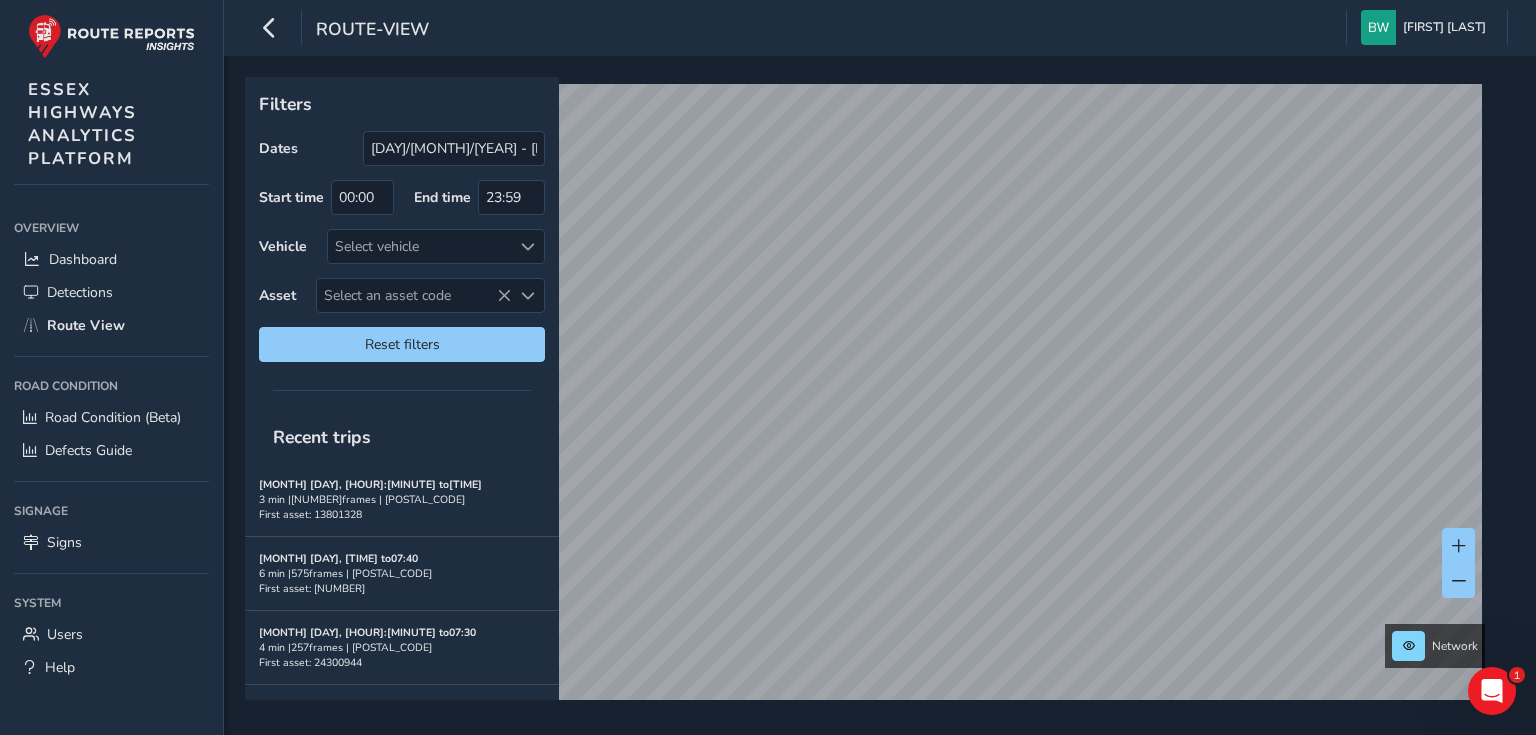scroll, scrollTop: 0, scrollLeft: 0, axis: both 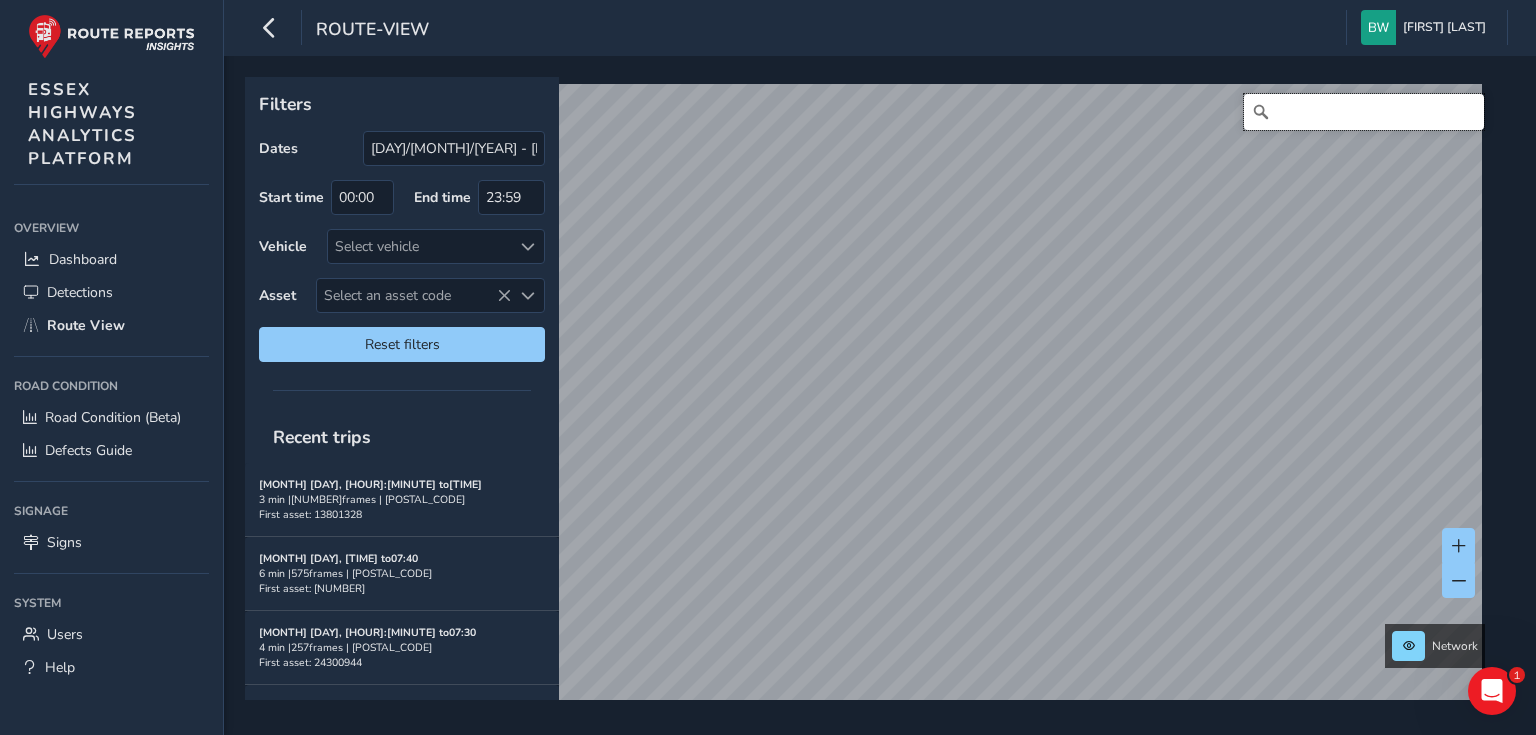 click at bounding box center [1364, 112] 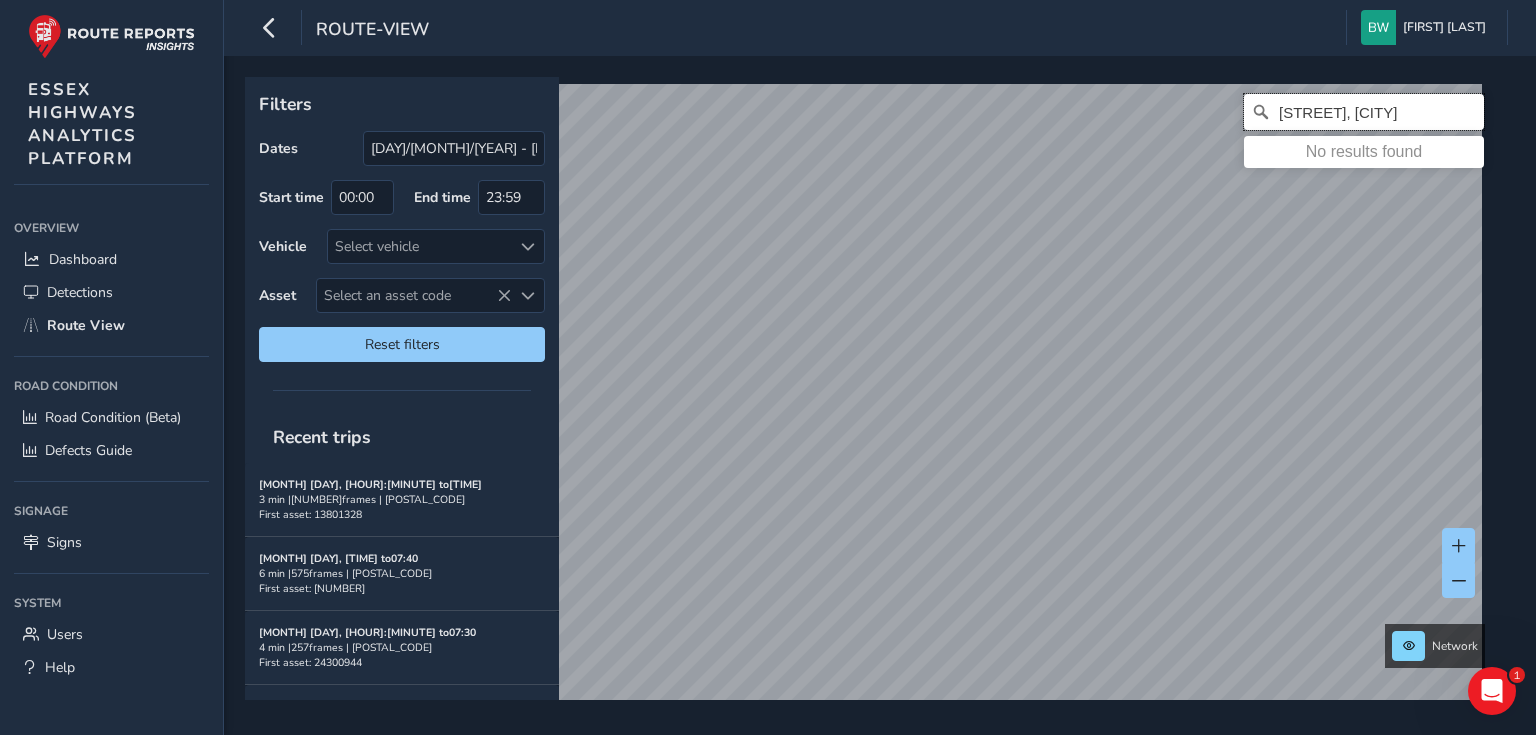 scroll, scrollTop: 0, scrollLeft: 18, axis: horizontal 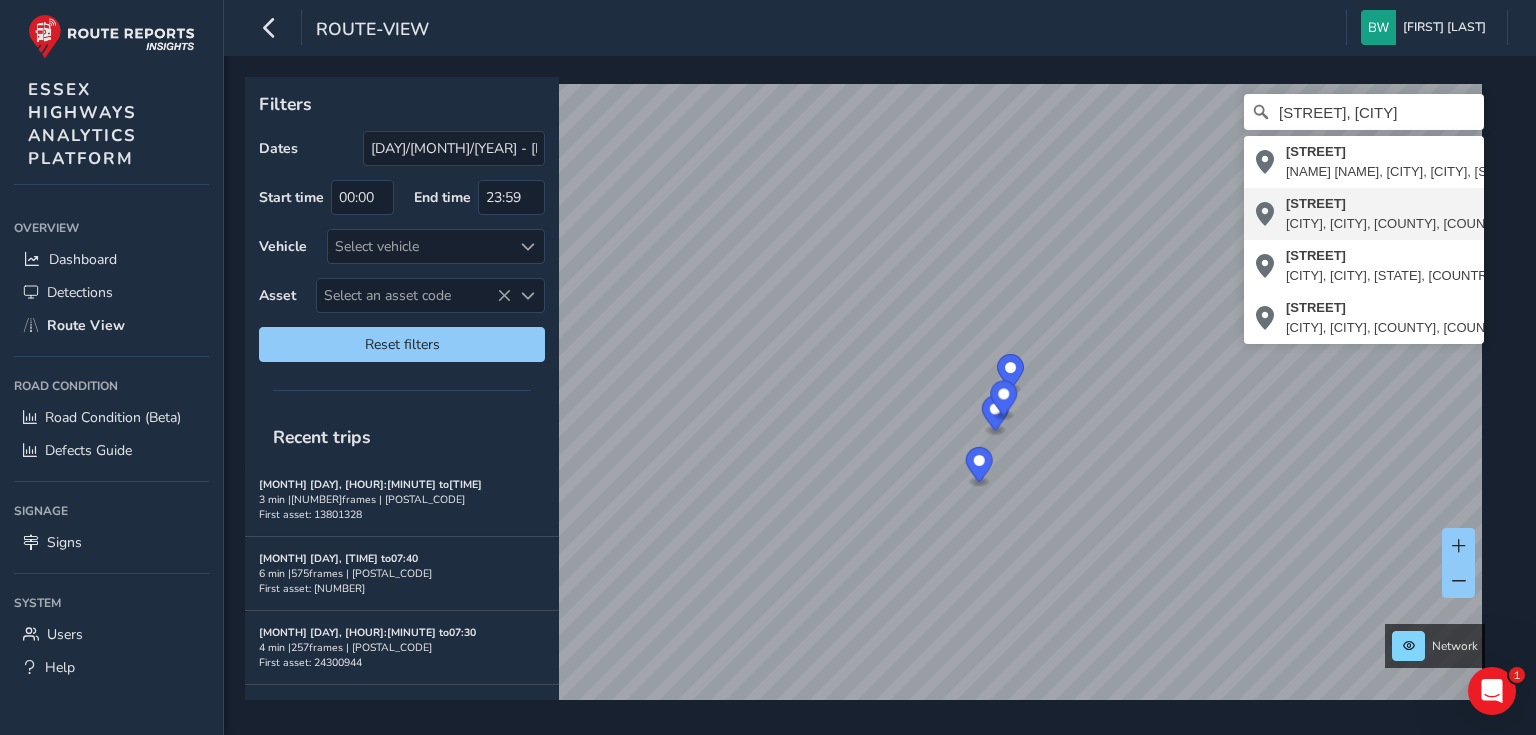 type on "[STREET], [CITY], [CITY], [COUNTRY], [COUNTRY], [POSTCODE], [COUNTRY]" 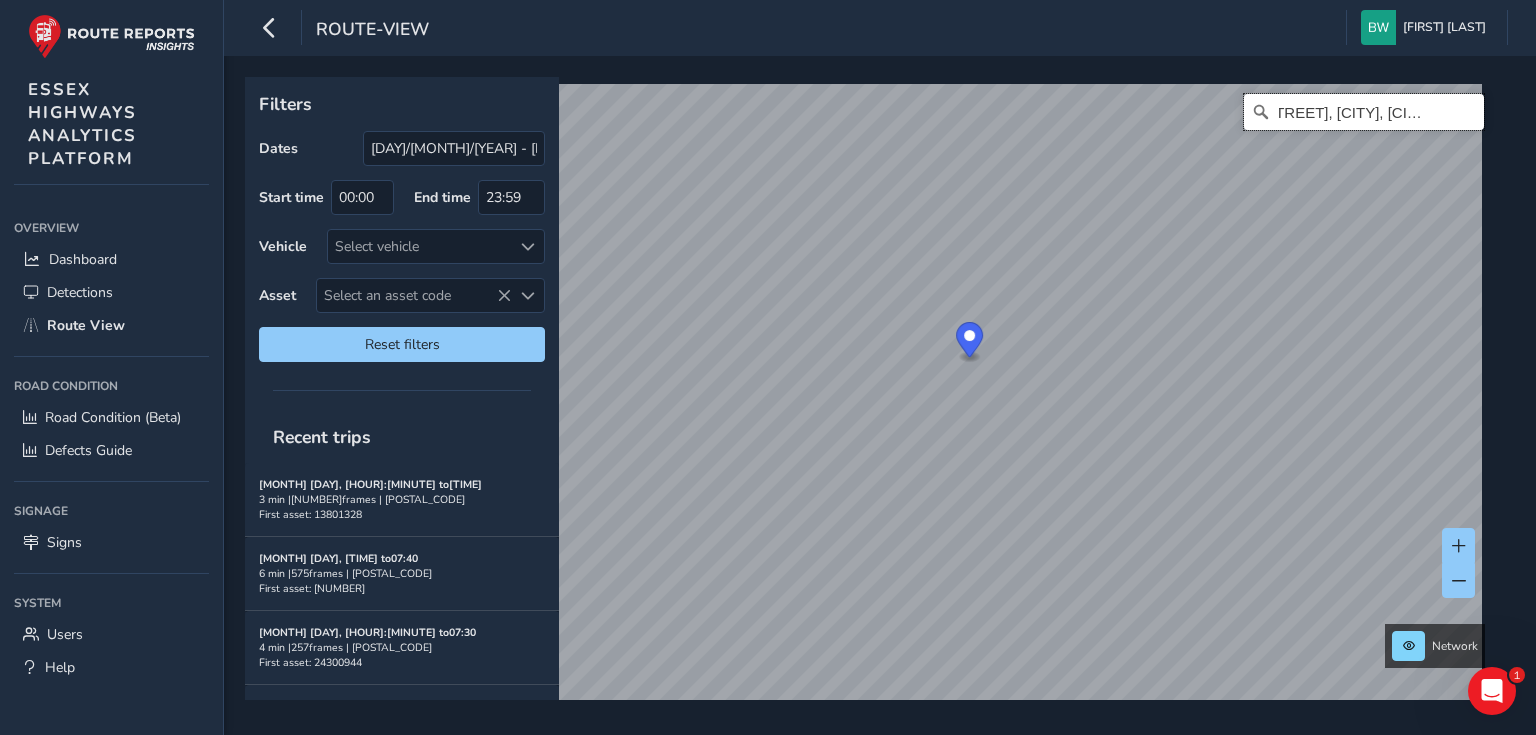 scroll, scrollTop: 0, scrollLeft: 0, axis: both 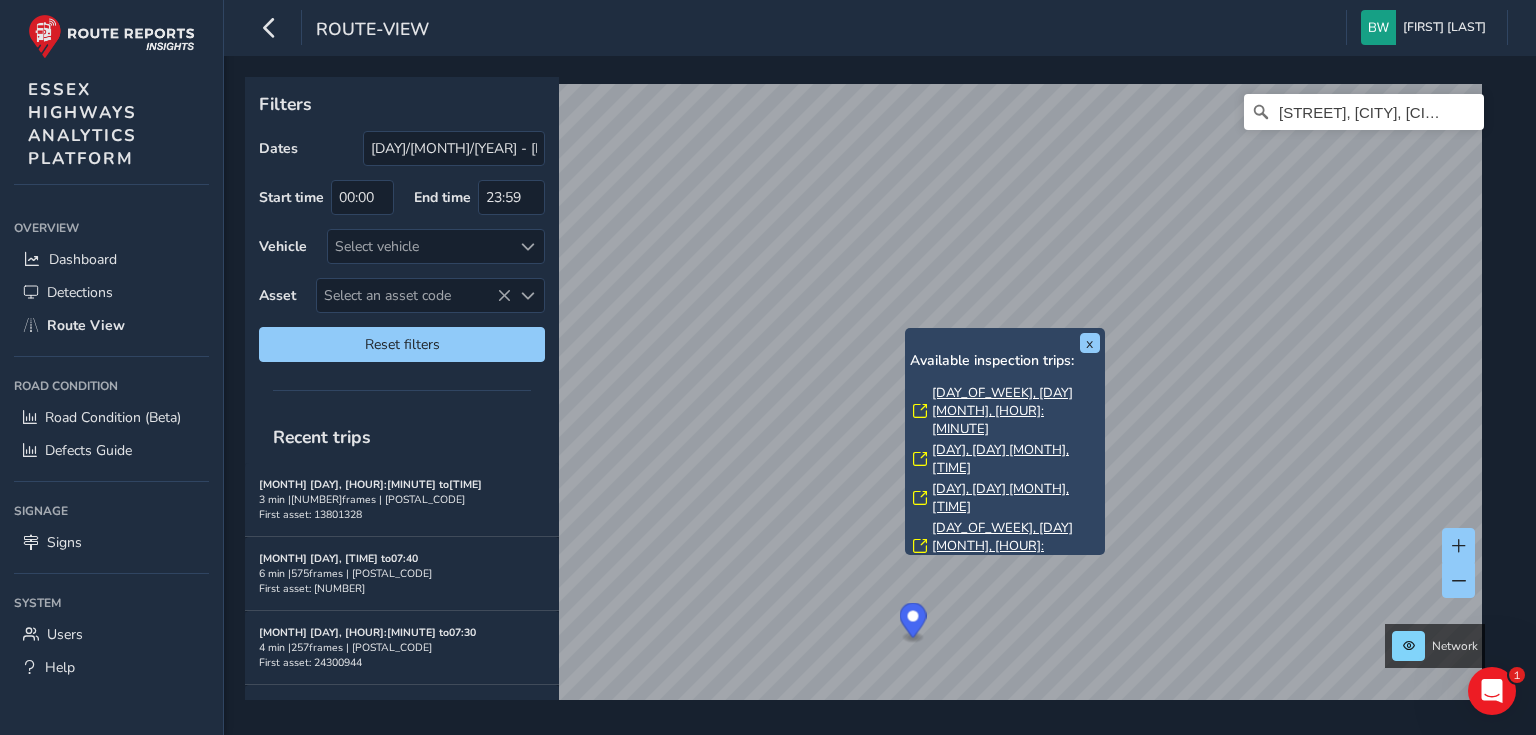 click on "[DAY_OF_WEEK], [DAY] [MONTH], [HOUR]:[MINUTE]" at bounding box center [1016, 411] 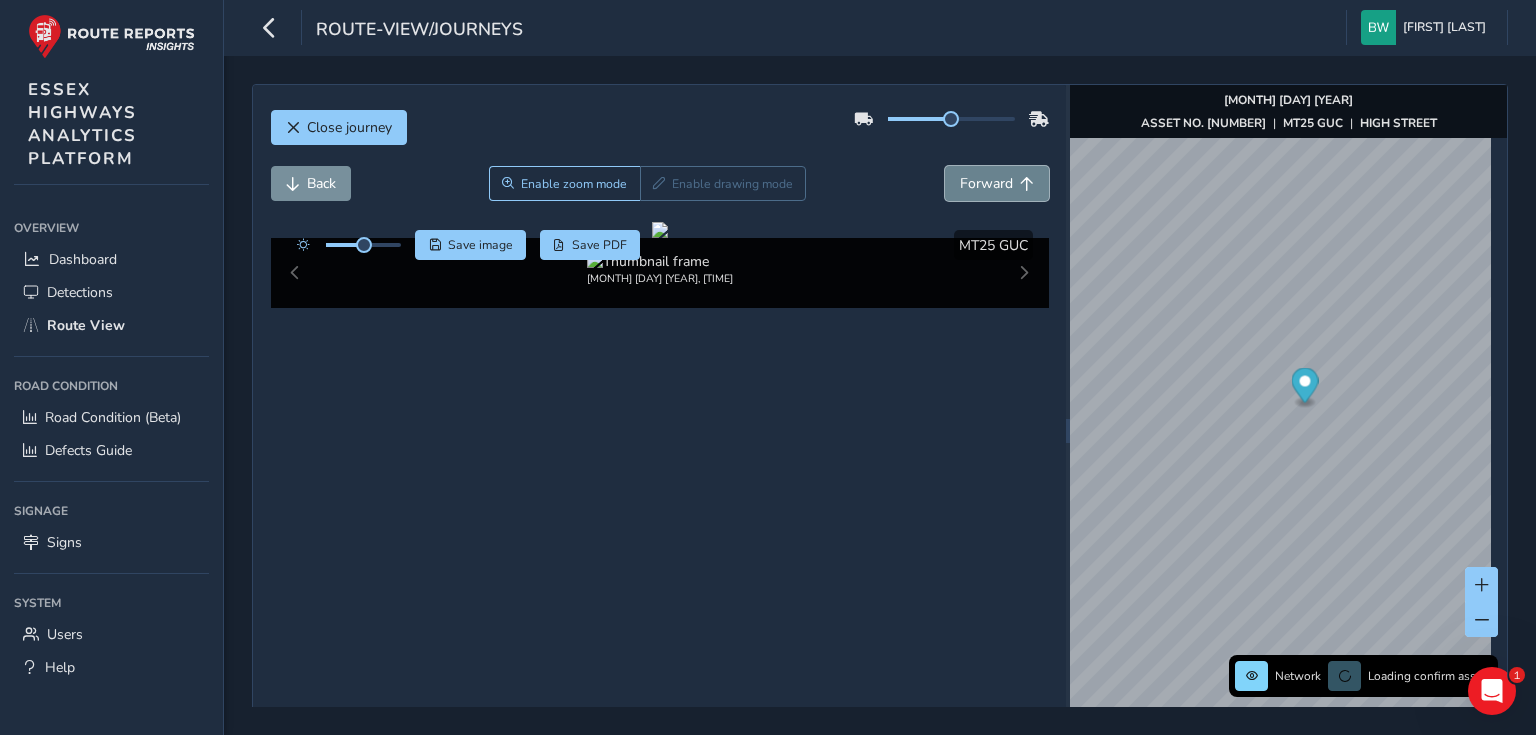 click on "Forward" at bounding box center (986, 183) 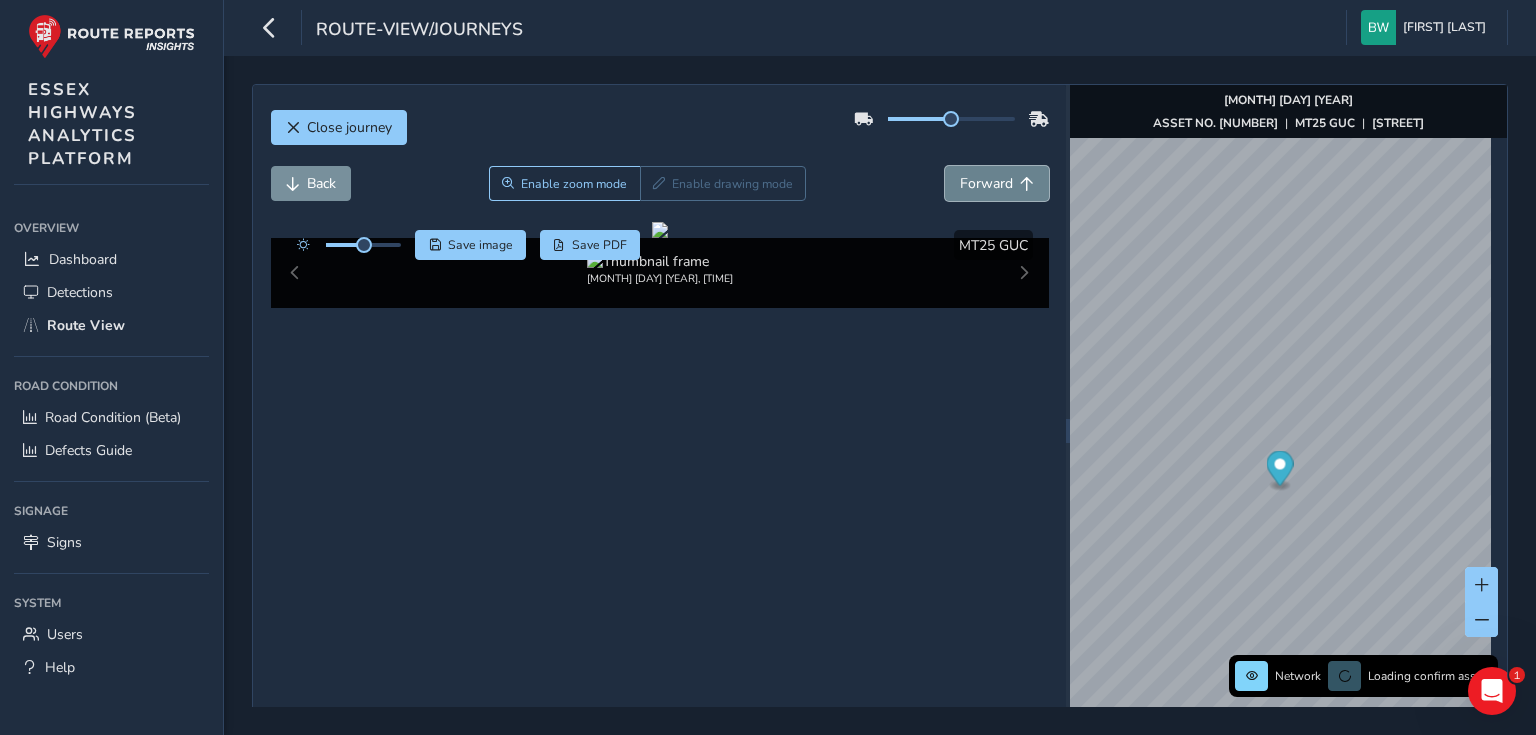 click on "Forward" at bounding box center (986, 183) 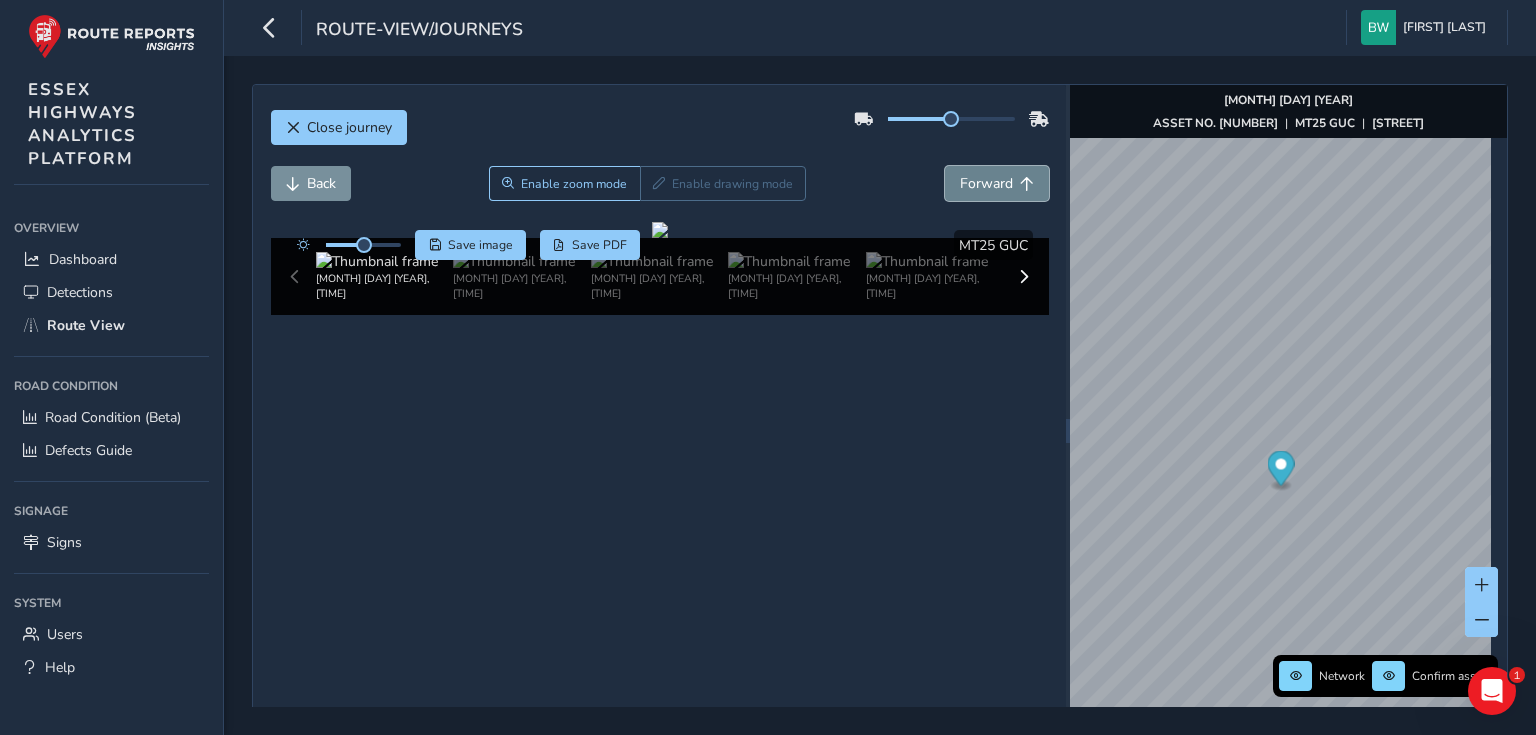 click on "Forward" at bounding box center (986, 183) 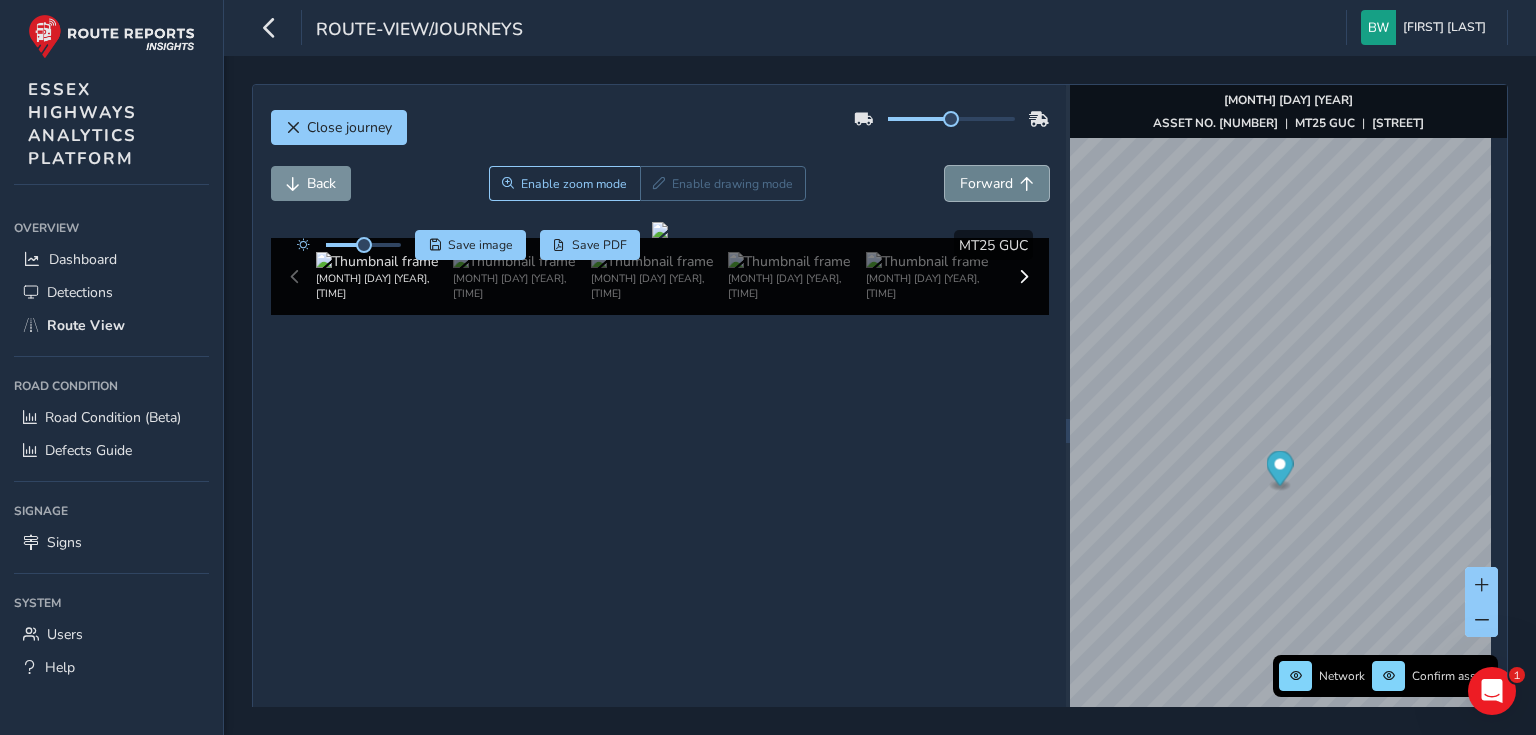 click on "Forward" at bounding box center (986, 183) 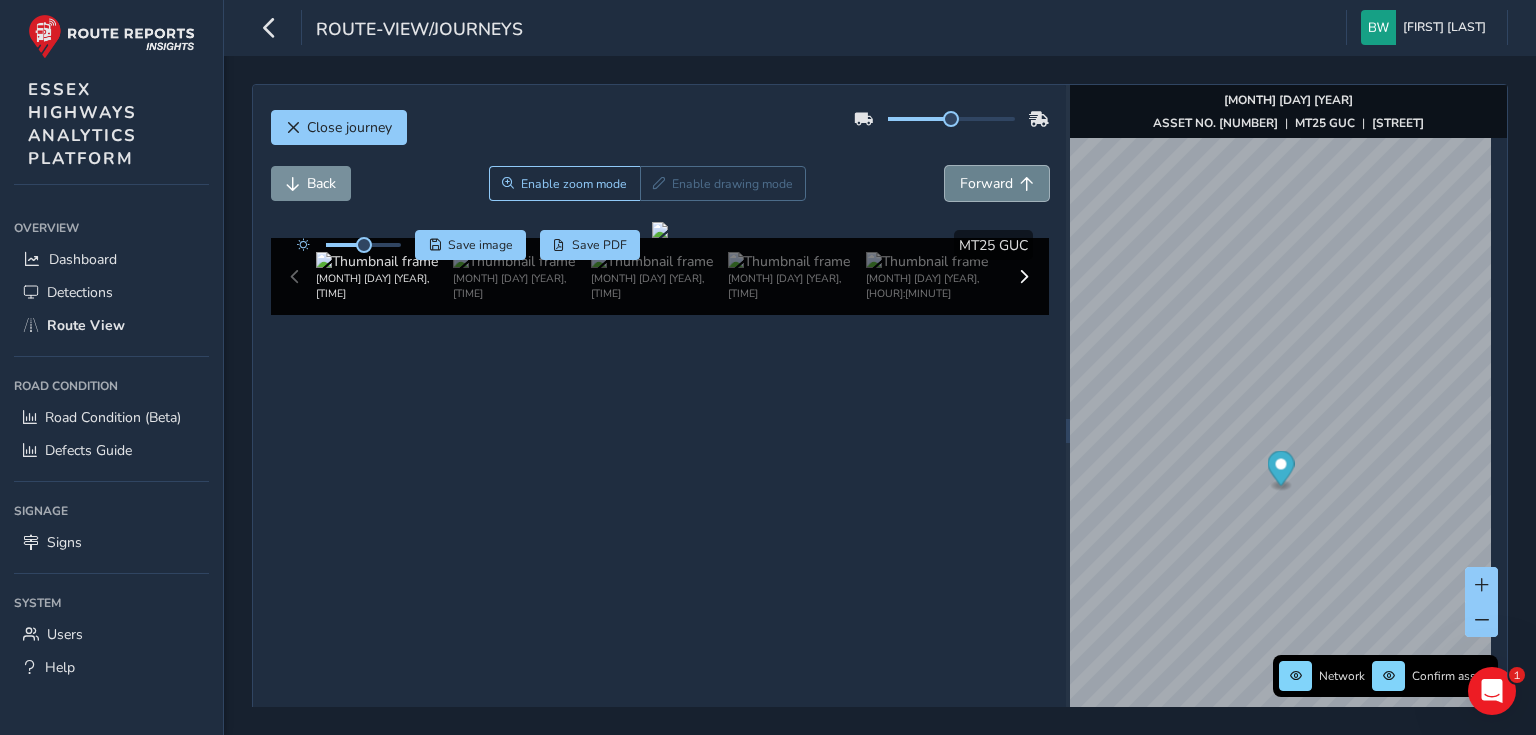 click on "Forward" at bounding box center (986, 183) 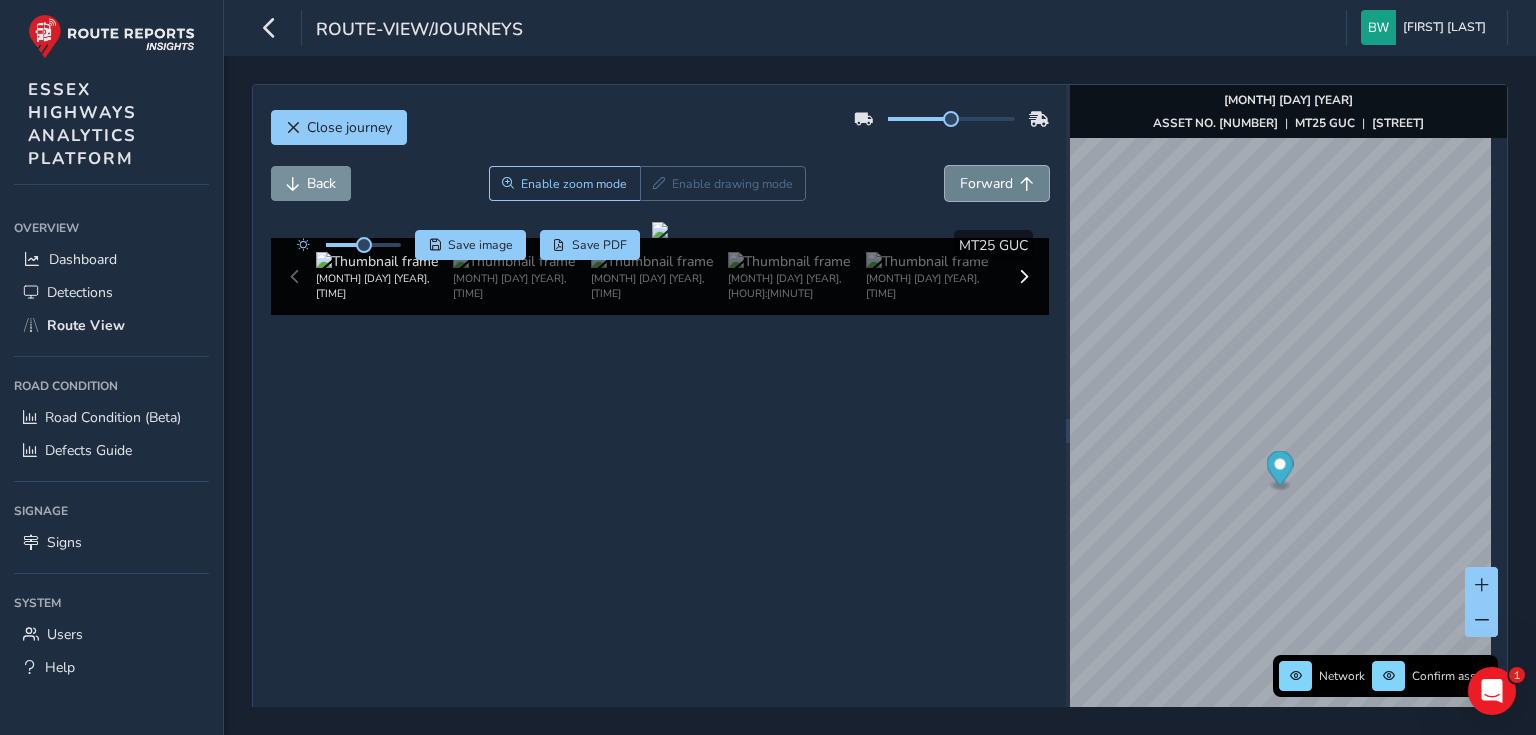 click on "Forward" at bounding box center (986, 183) 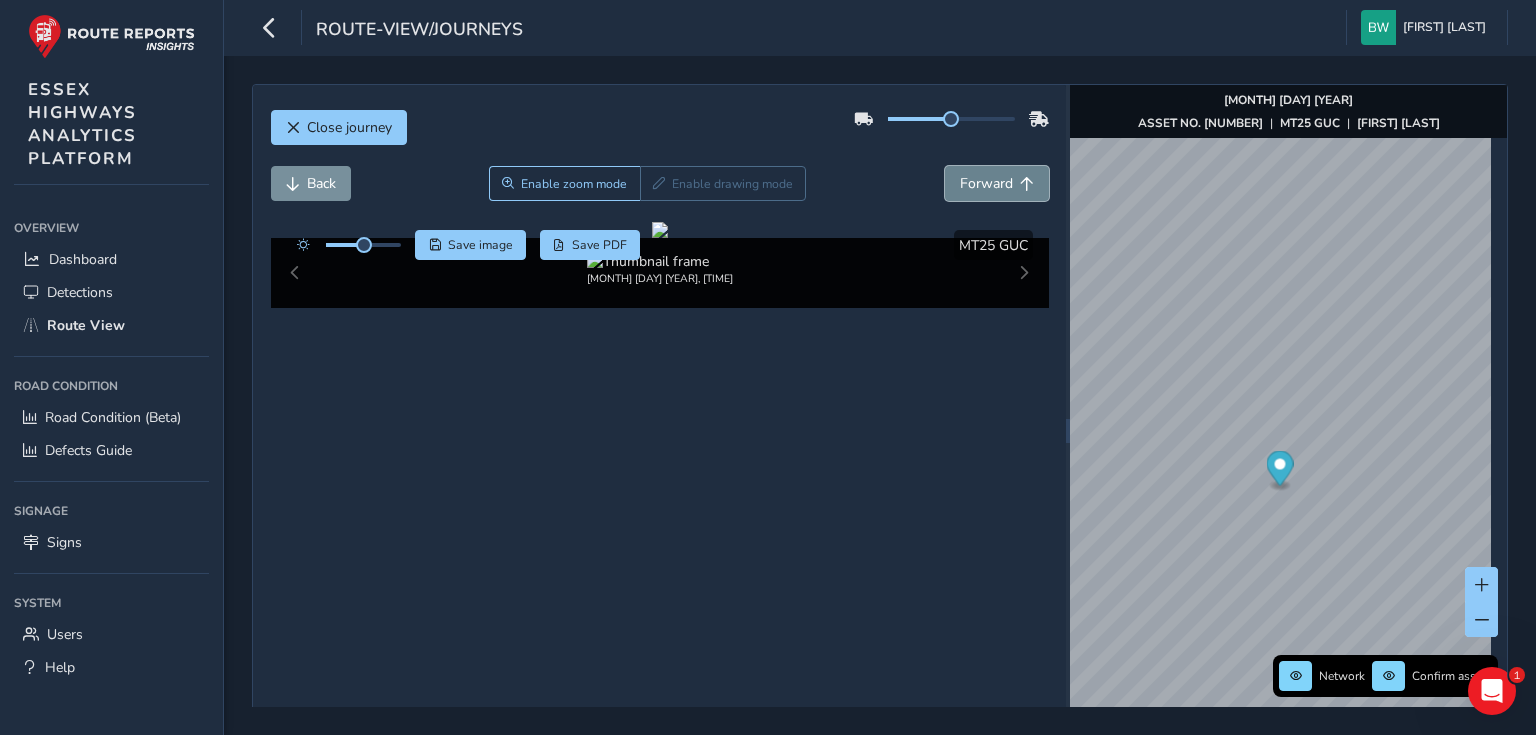 click on "Forward" at bounding box center (986, 183) 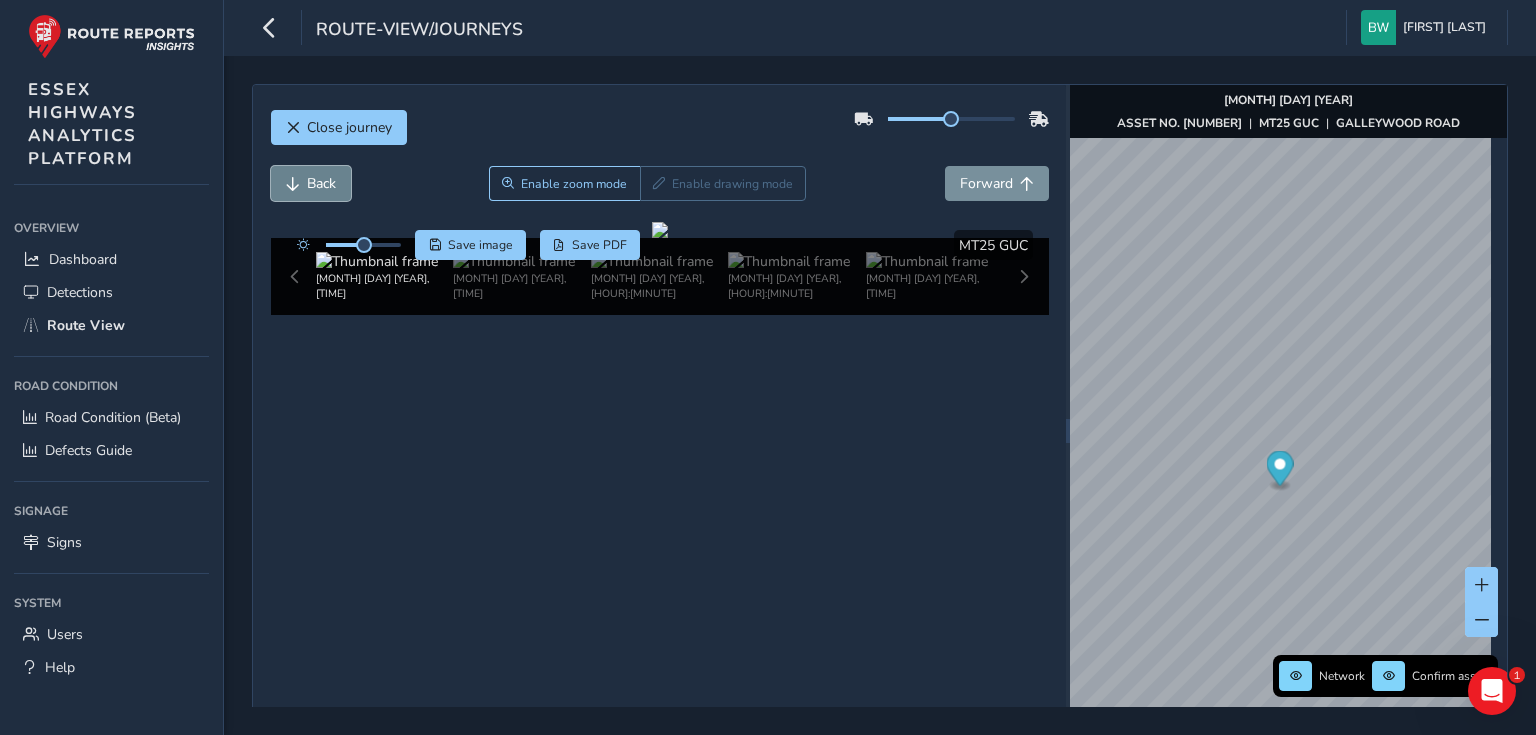 click on "Back" at bounding box center [321, 183] 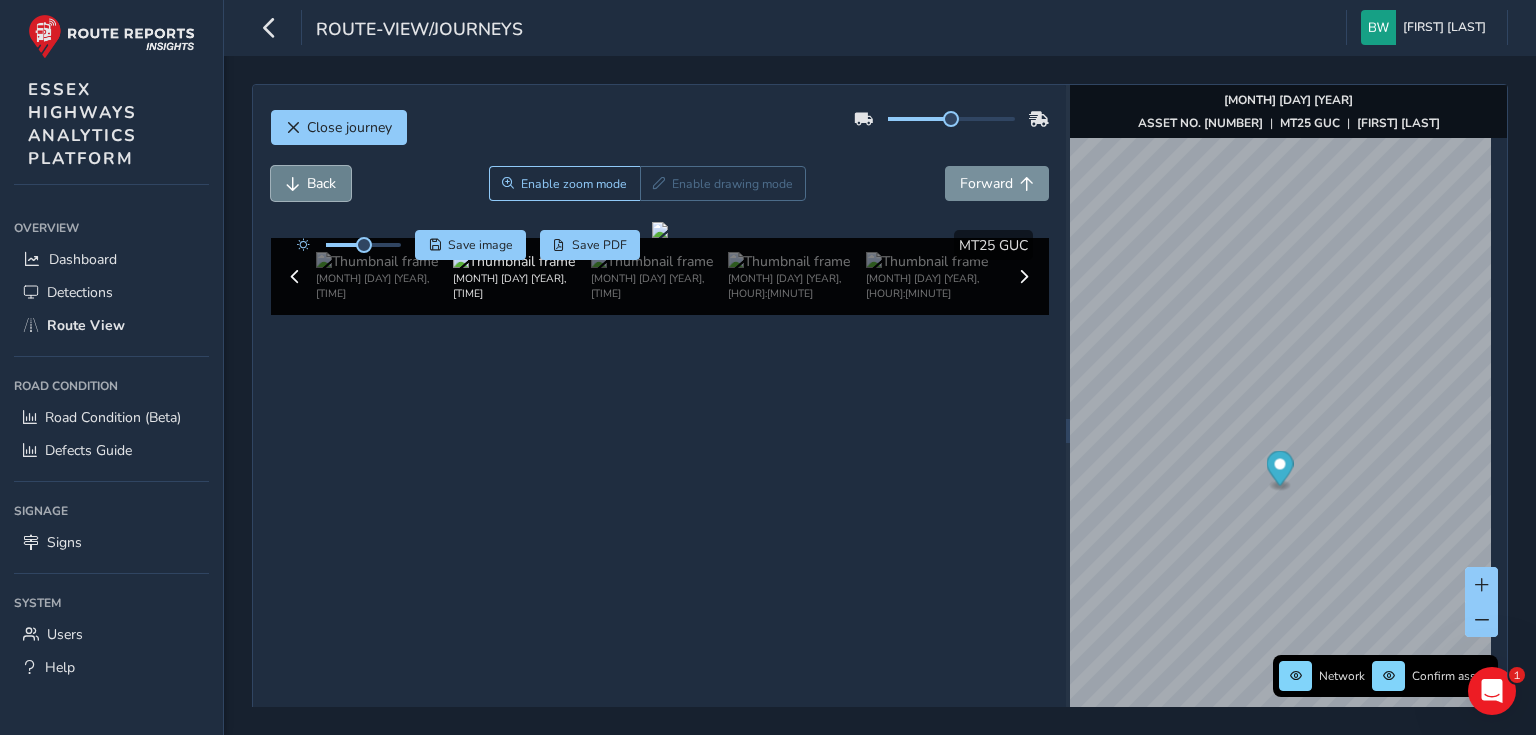 click on "Back" at bounding box center (321, 183) 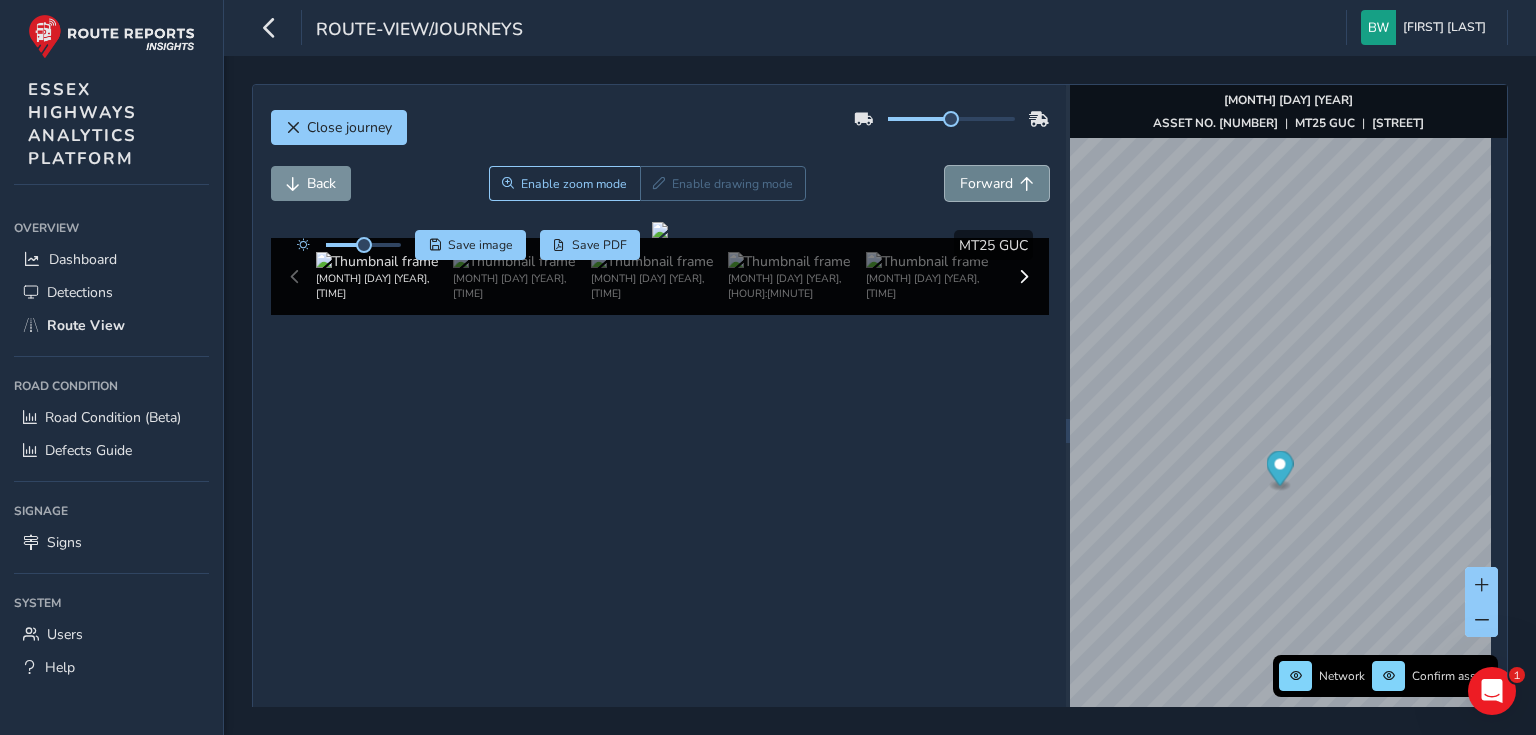 click on "Forward" at bounding box center [986, 183] 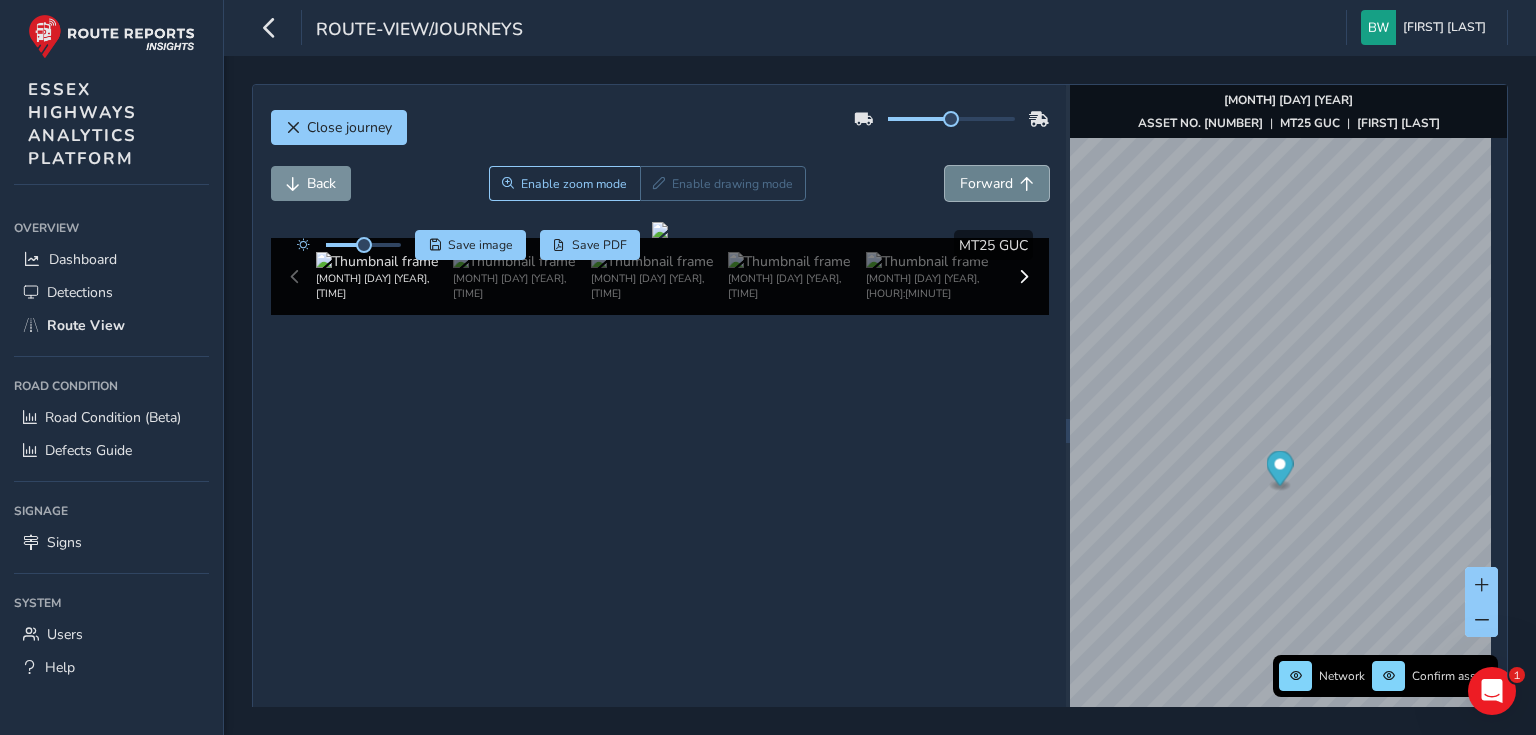 click on "Forward" at bounding box center [986, 183] 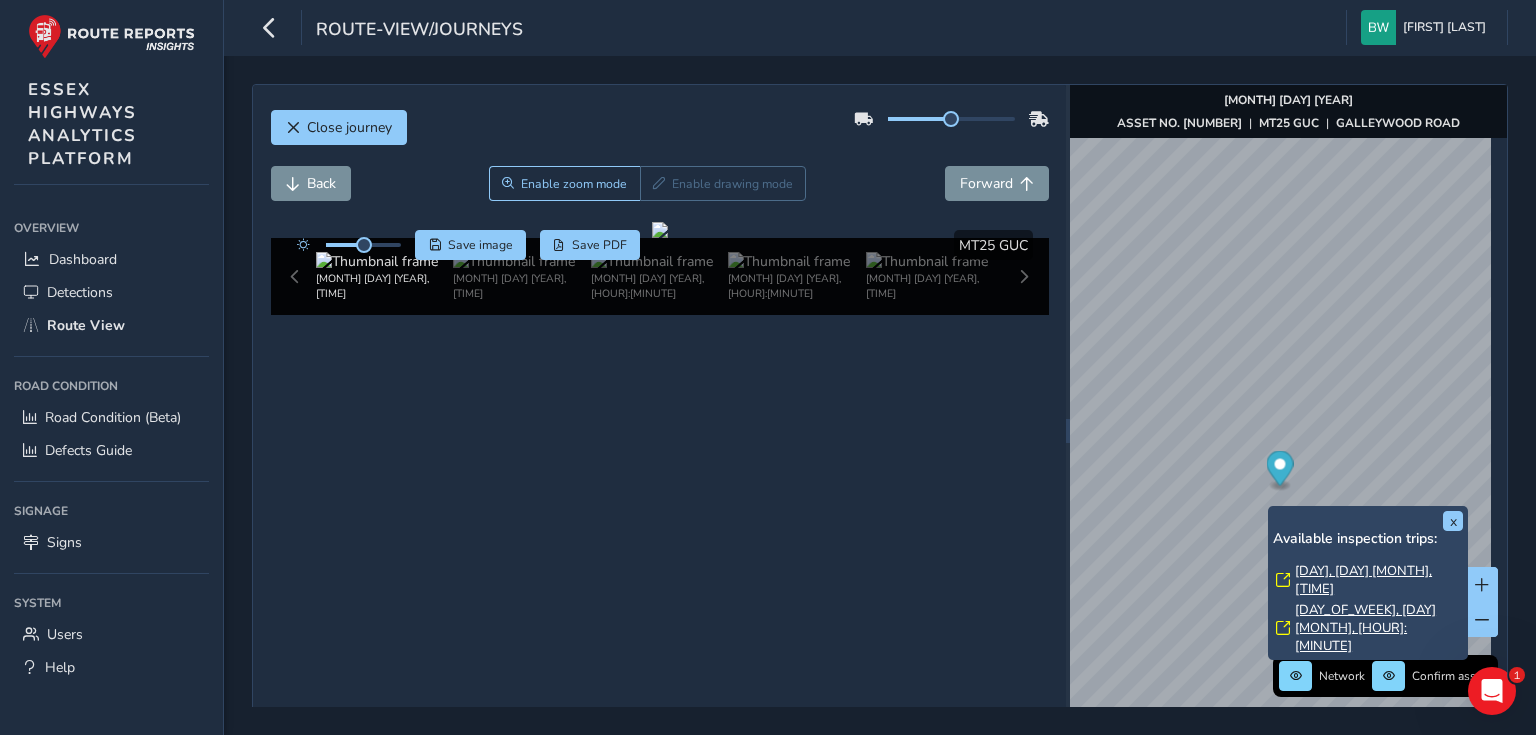 click on "[DAY], [DAY] [MONTH], [TIME]" at bounding box center [1379, 580] 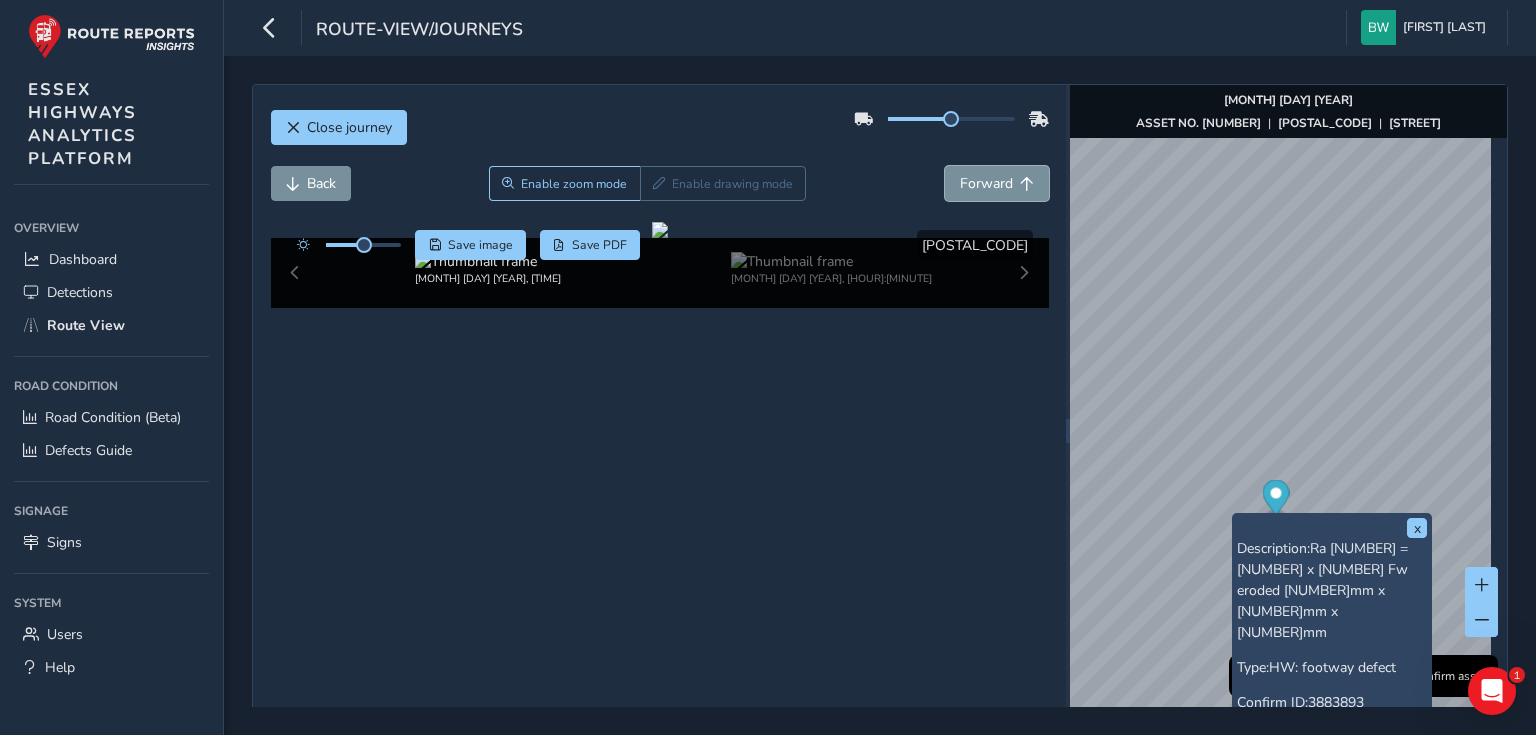 click on "Forward" at bounding box center (986, 183) 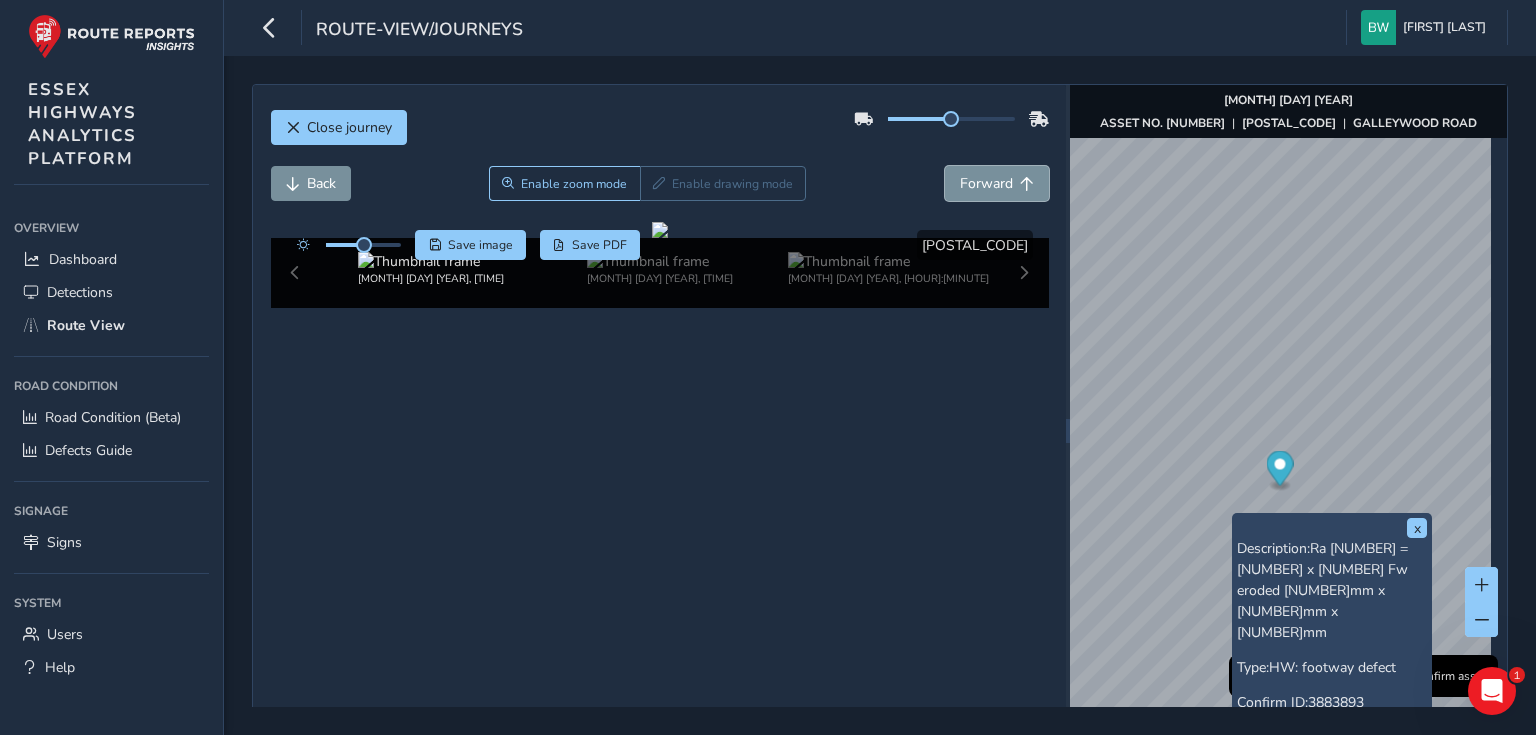 click on "Forward" at bounding box center [986, 183] 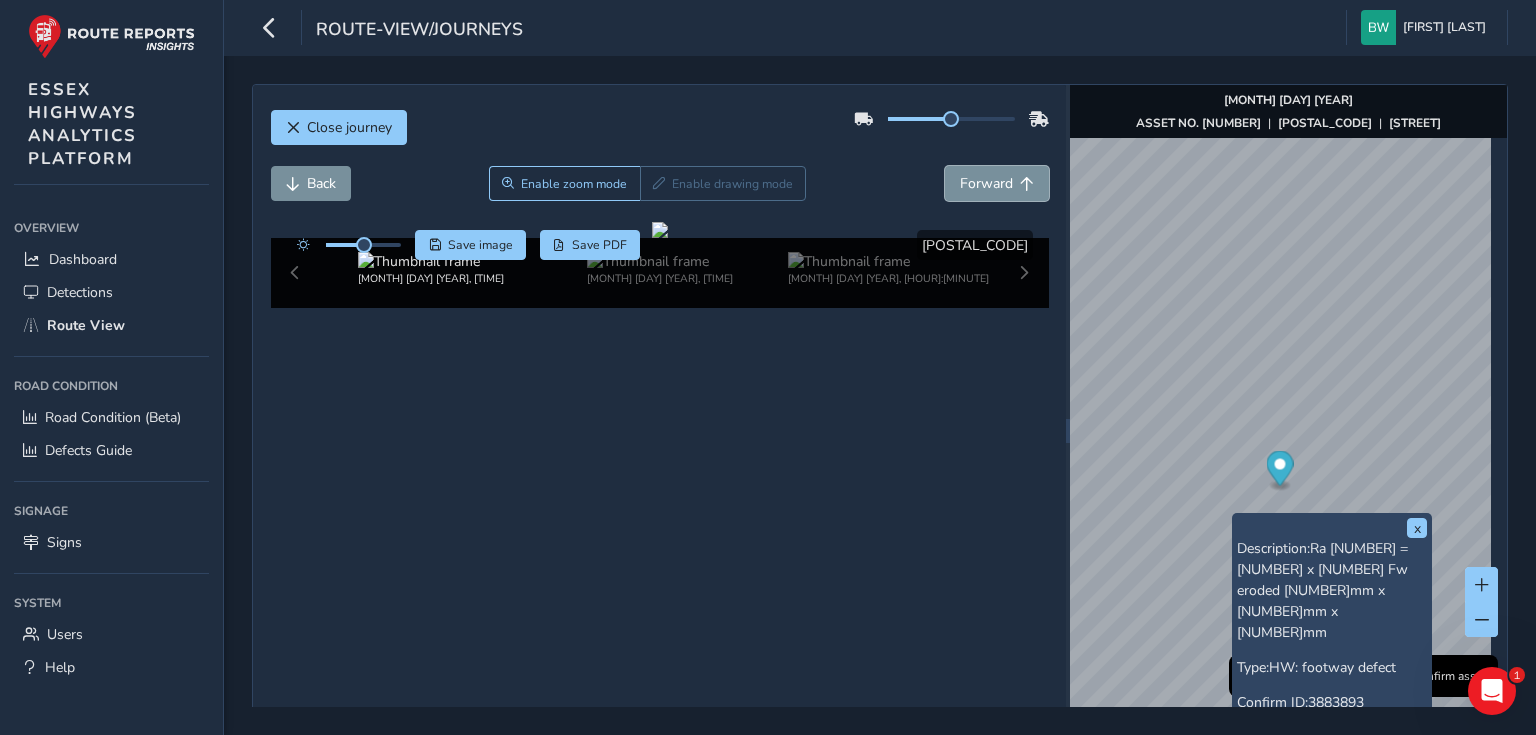click on "Forward" at bounding box center [986, 183] 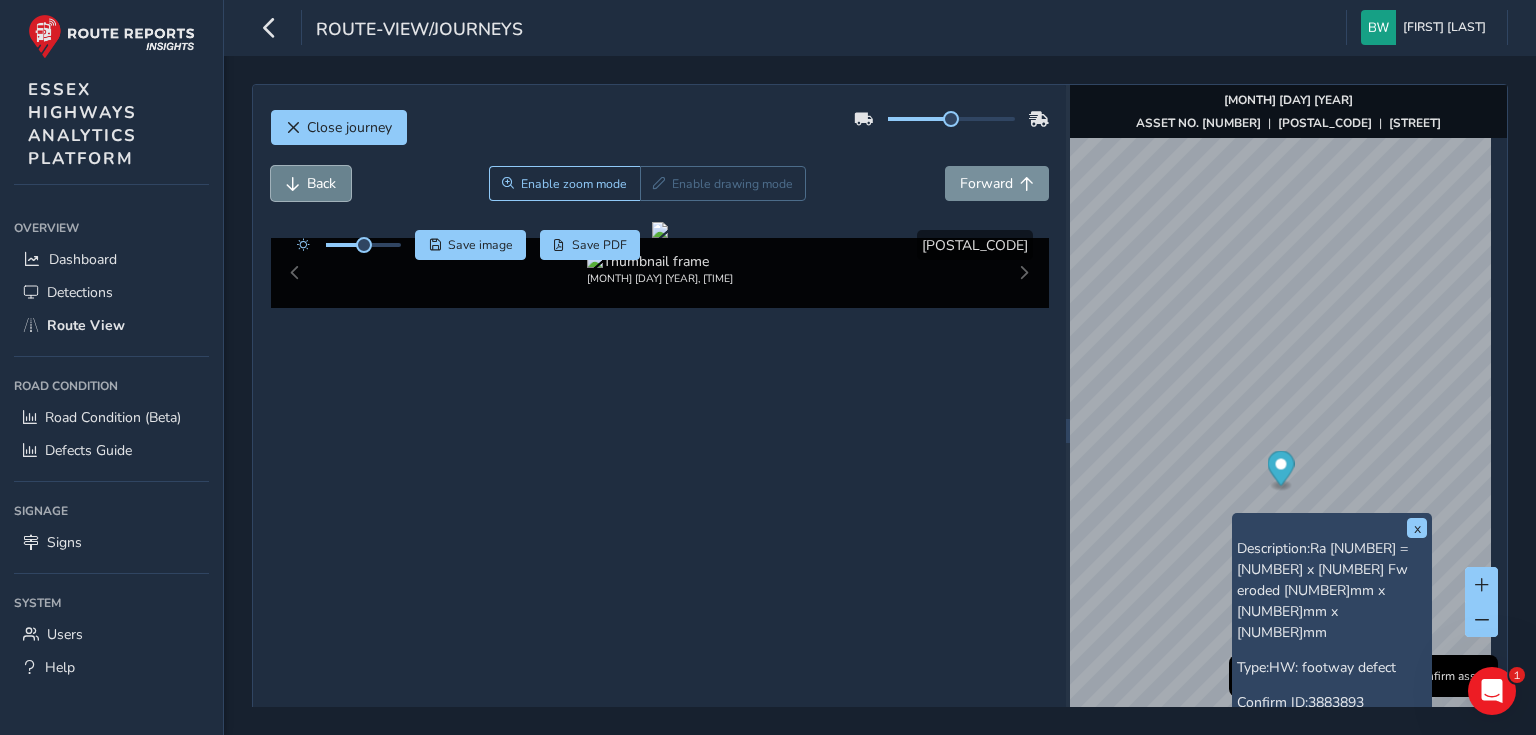 click on "Back" at bounding box center (311, 183) 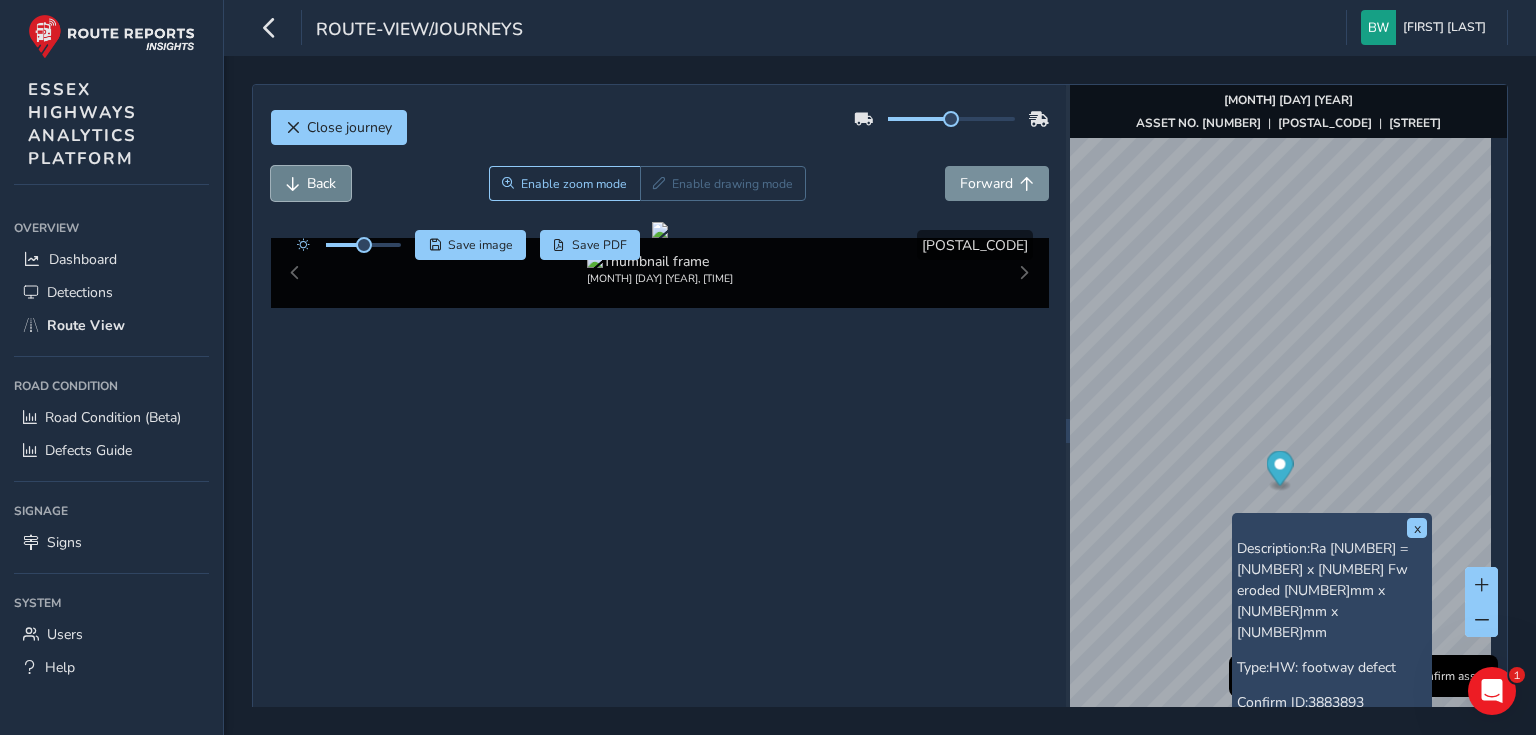 click on "Back" at bounding box center (311, 183) 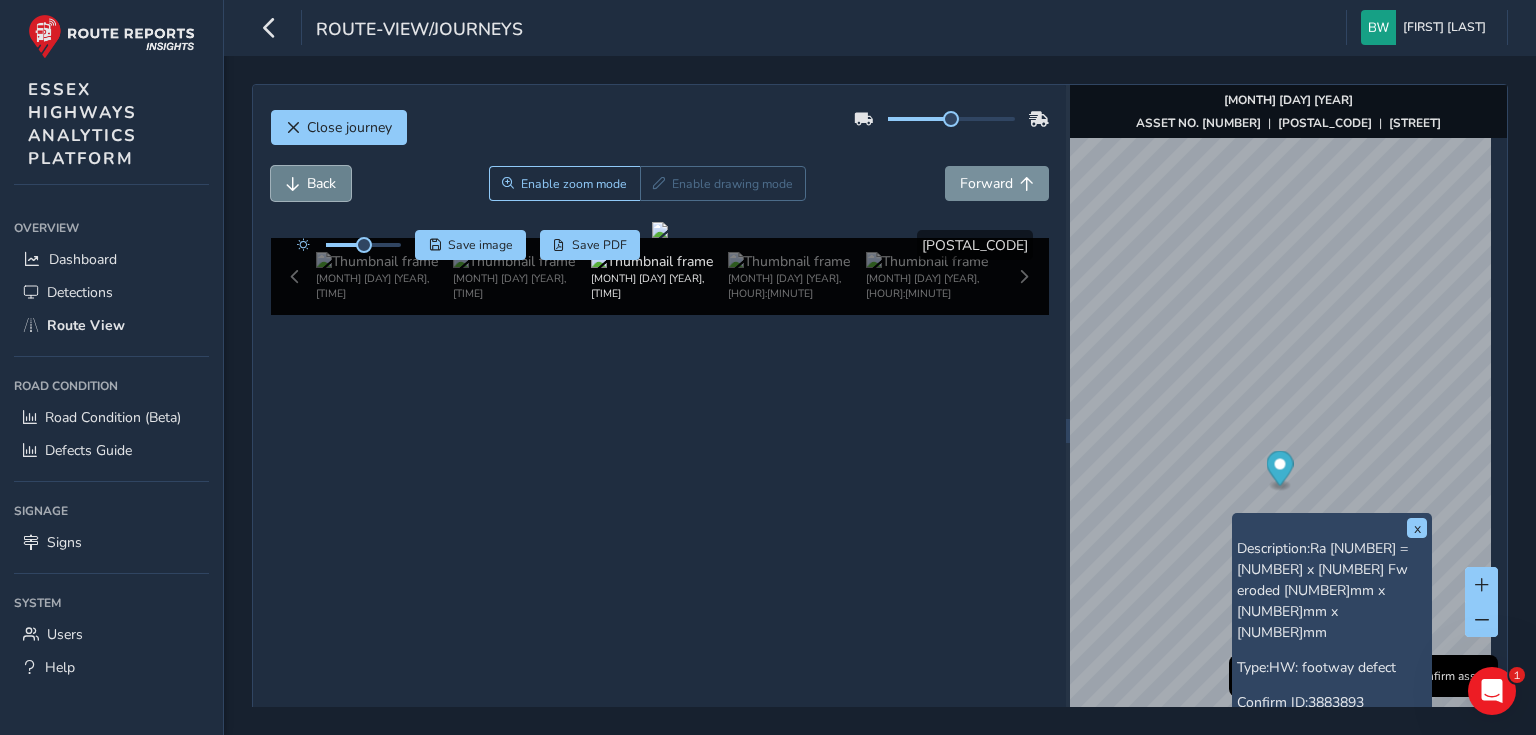 click on "Back" at bounding box center [311, 183] 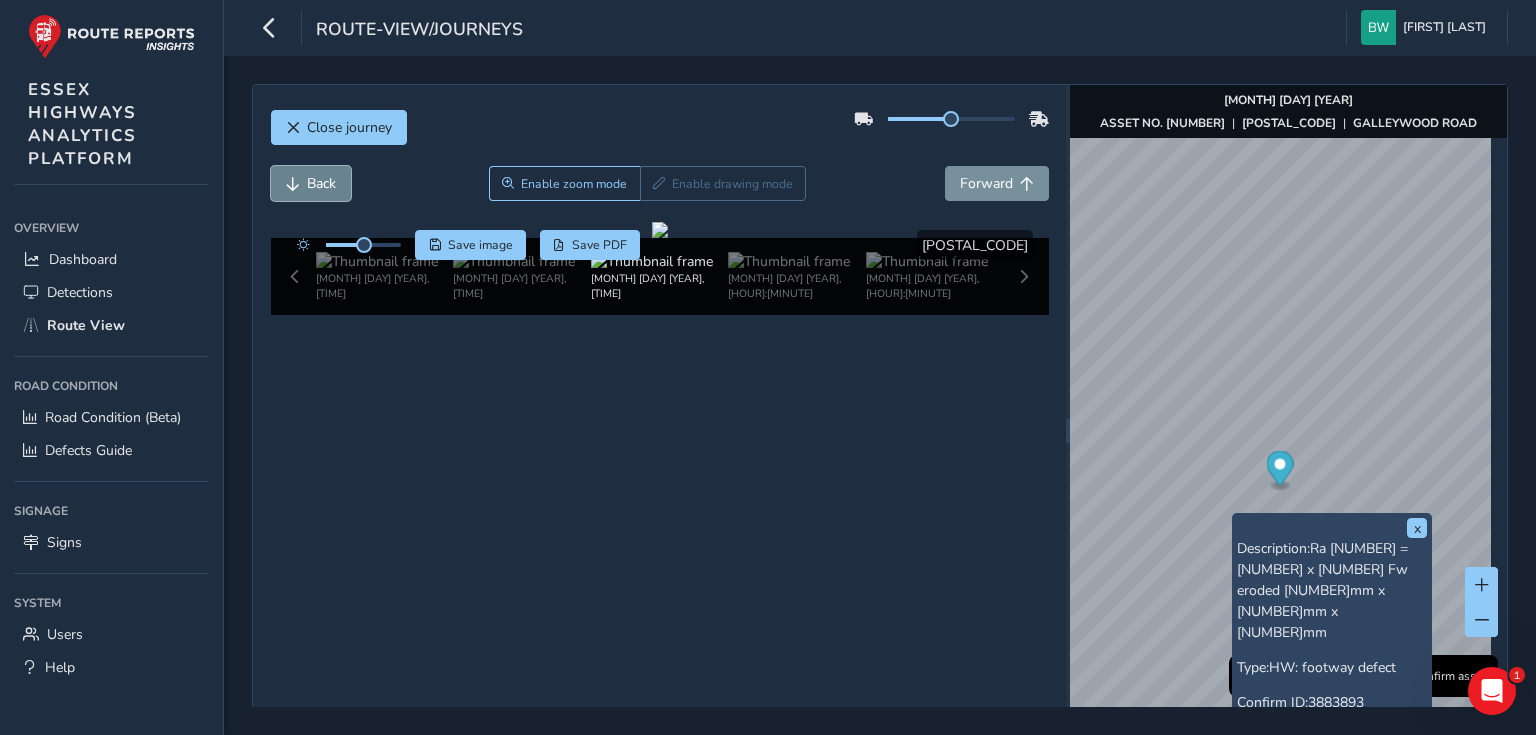 click on "Back" at bounding box center [311, 183] 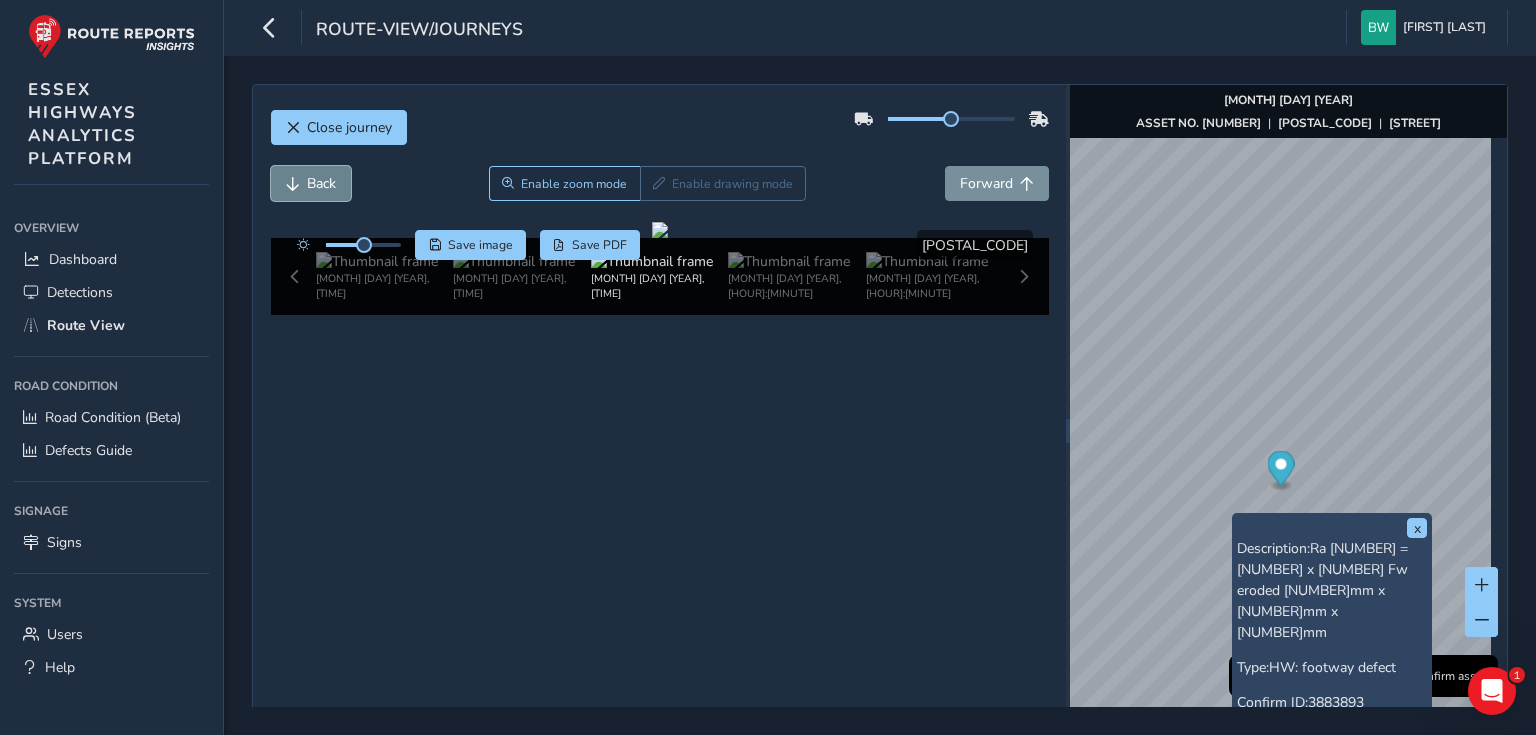 click on "Back" at bounding box center [311, 183] 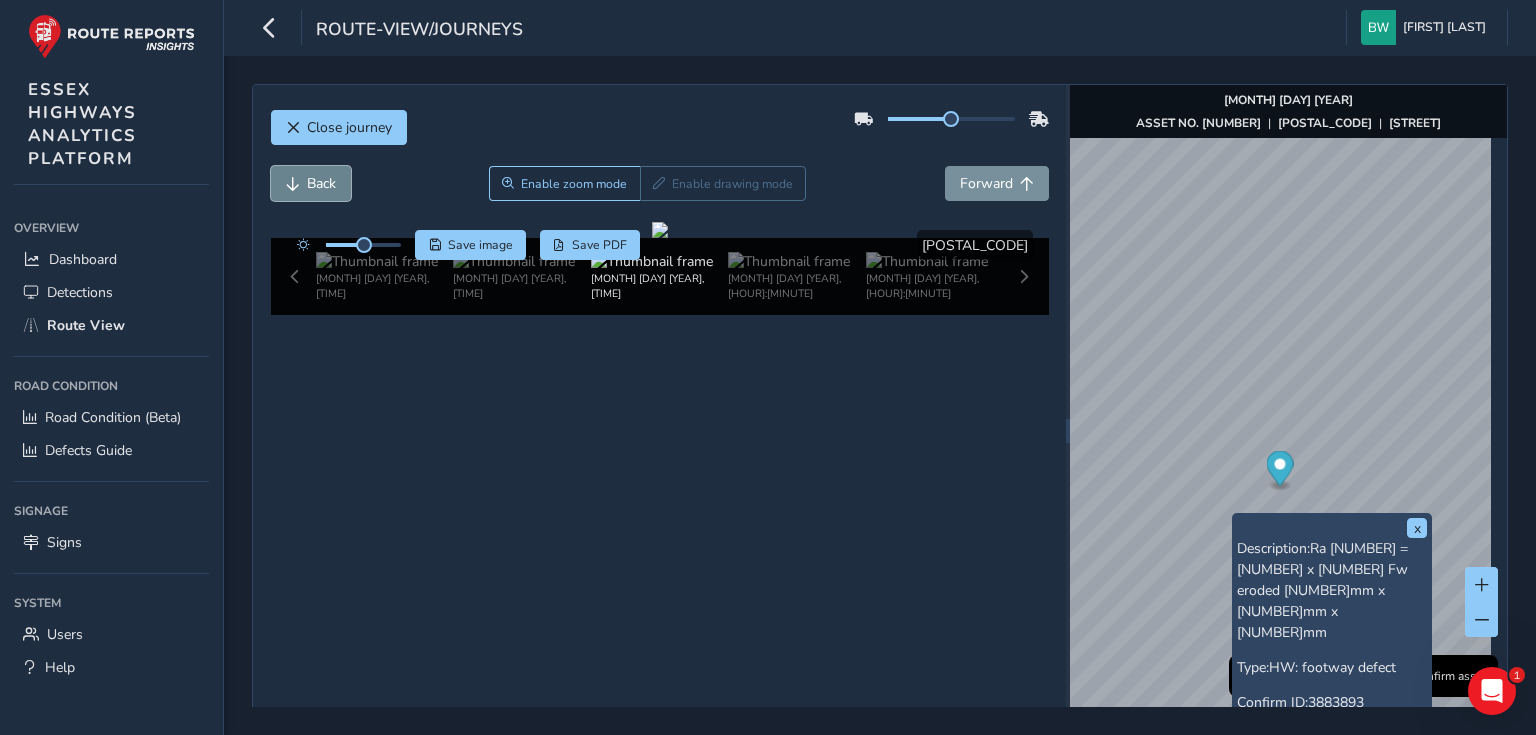 click on "Back" at bounding box center [311, 183] 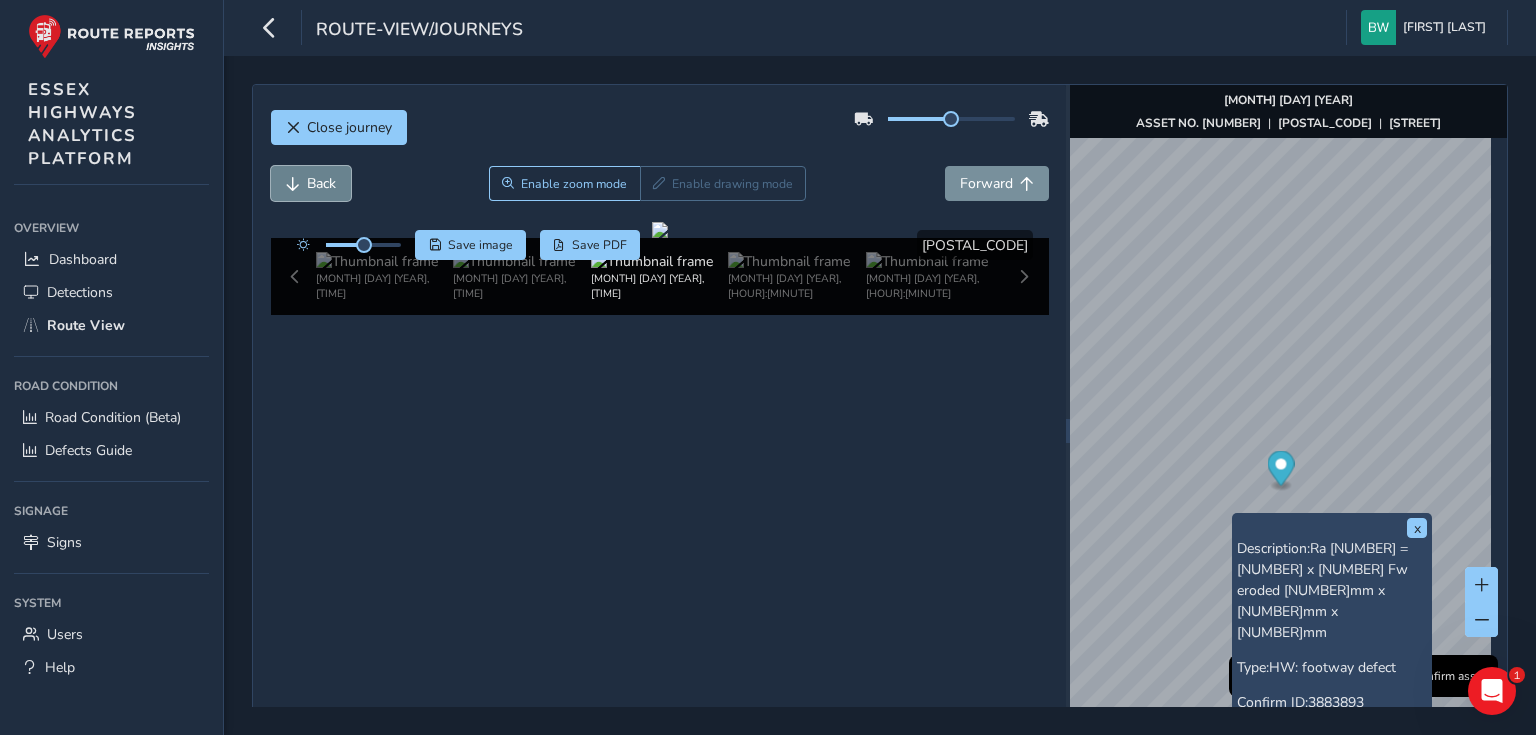 click on "Back" at bounding box center (311, 183) 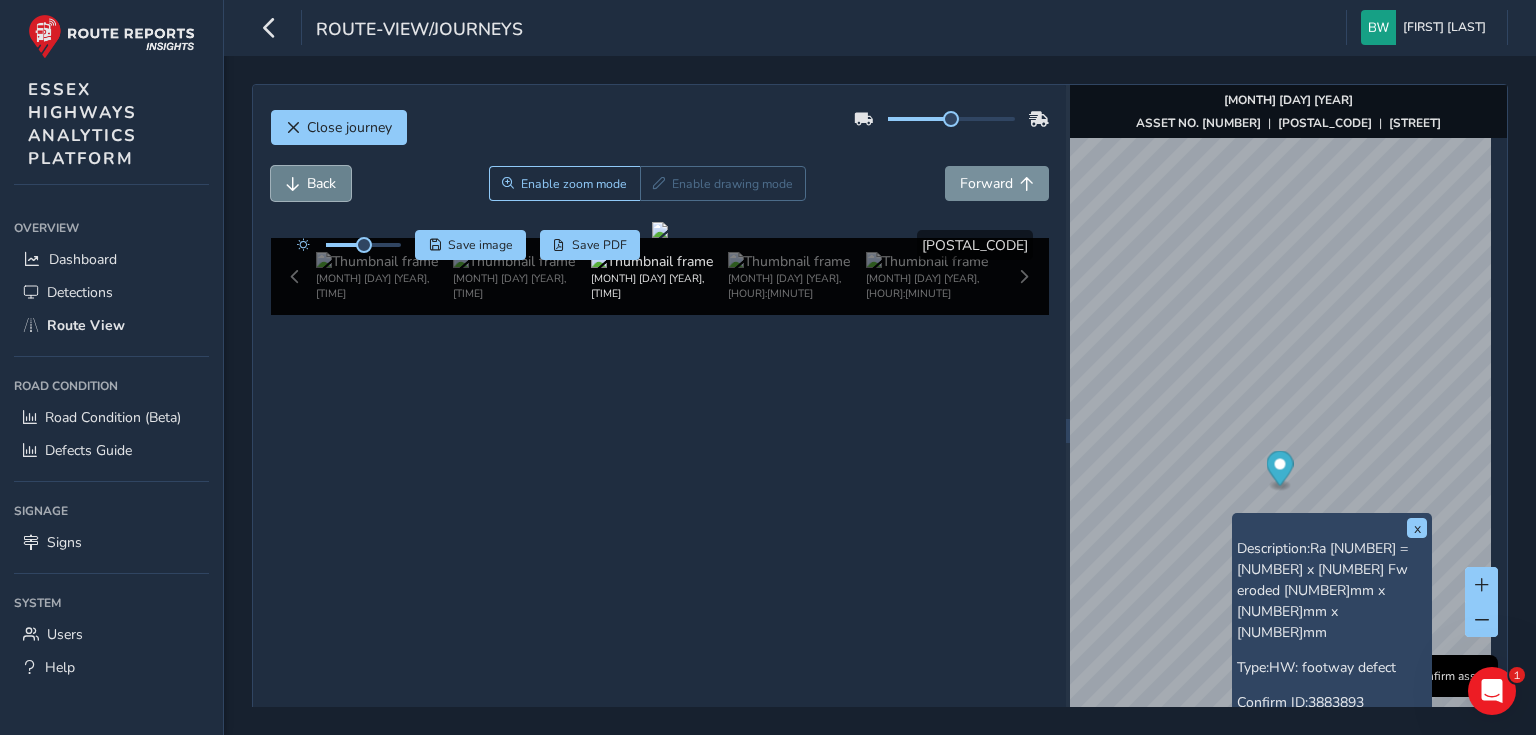 click on "Back" at bounding box center [311, 183] 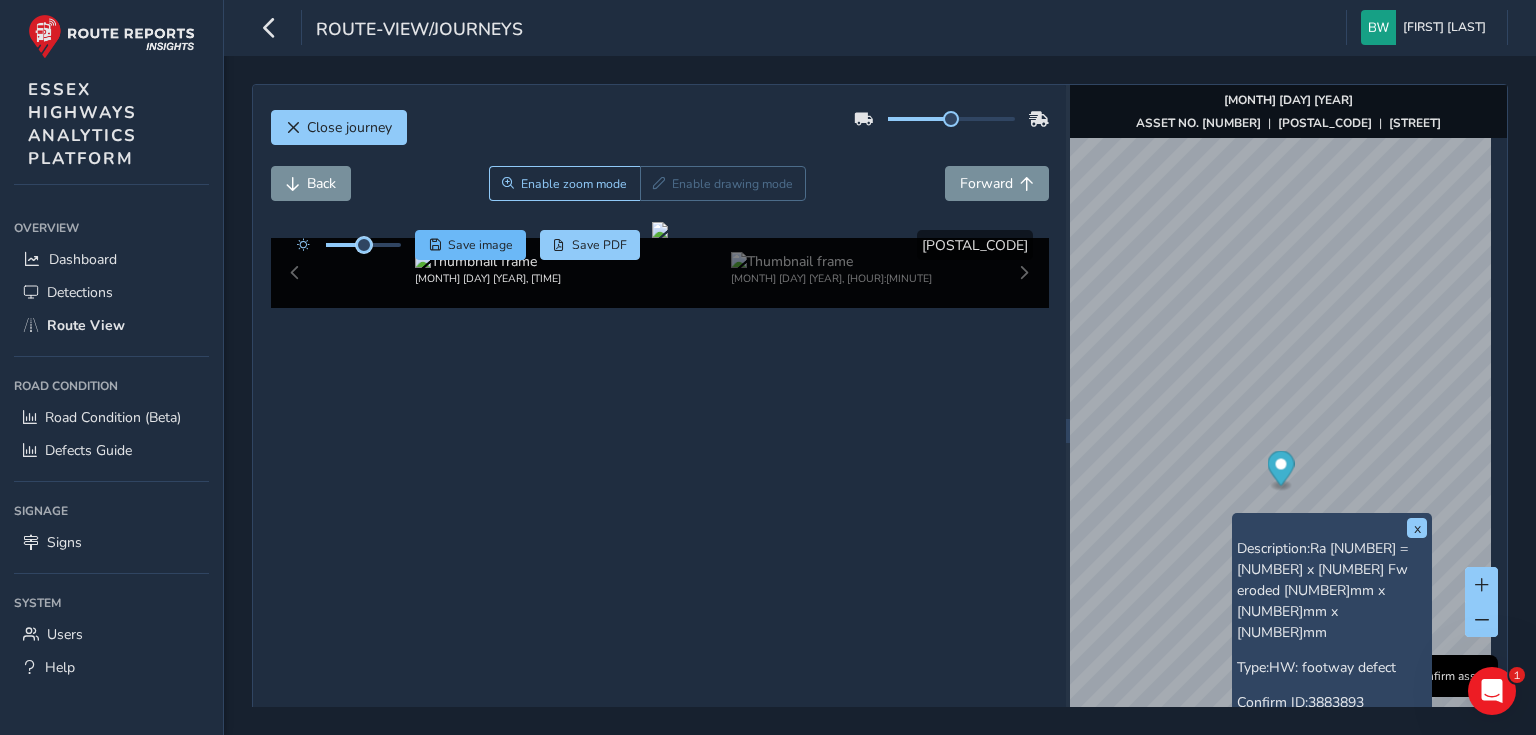 drag, startPoint x: 363, startPoint y: 243, endPoint x: 415, endPoint y: 257, distance: 53.851646 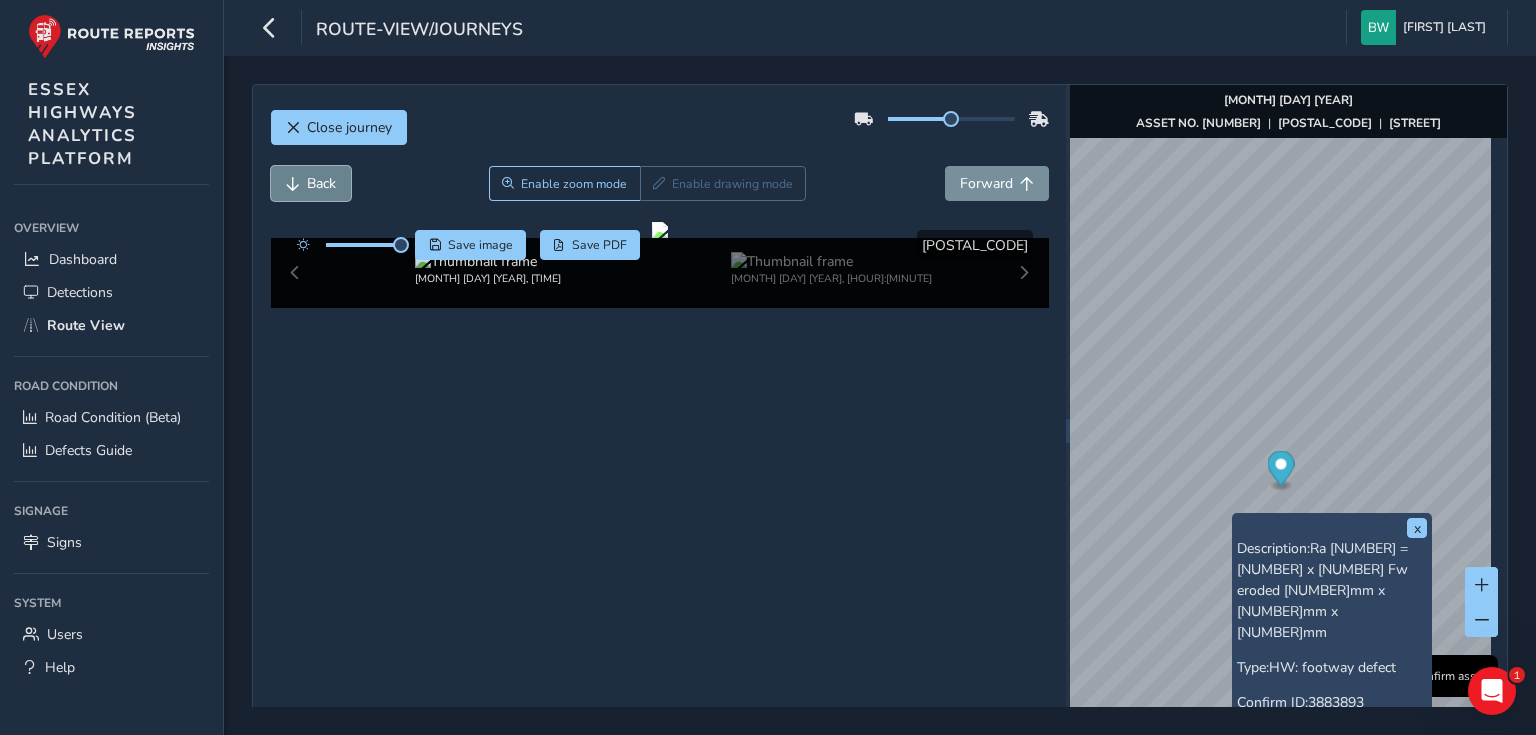 click on "Back" at bounding box center [321, 183] 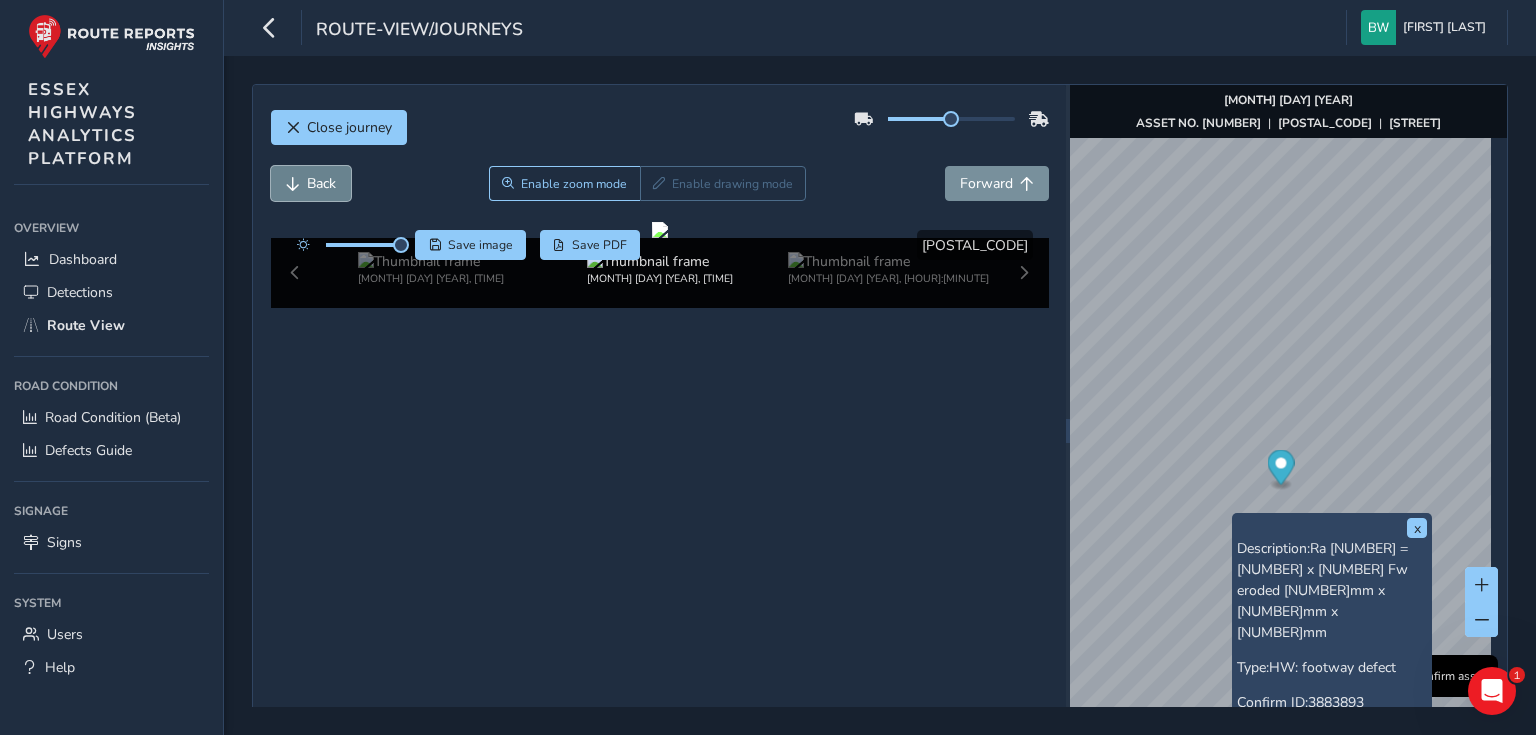 click on "Back" at bounding box center [321, 183] 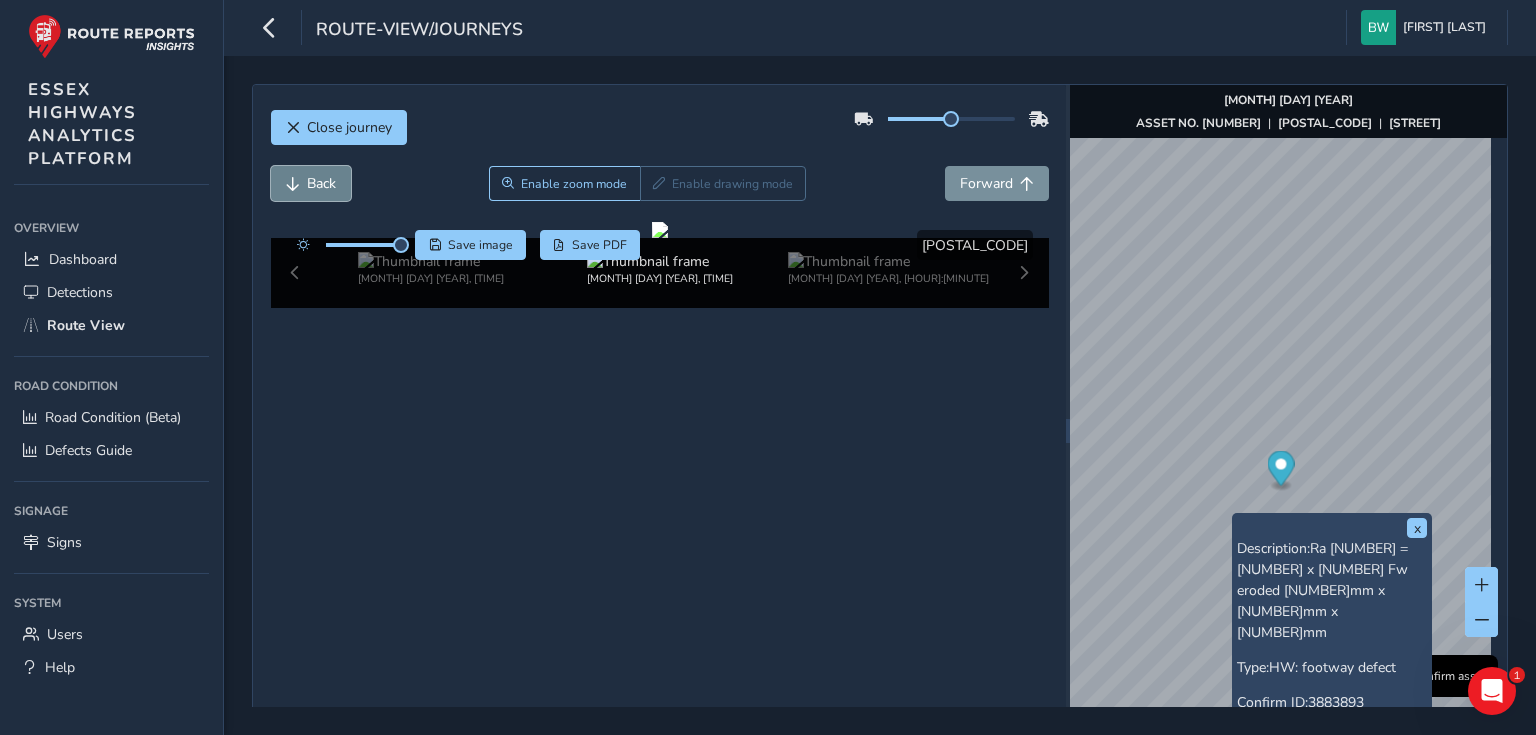 click on "Back" at bounding box center (321, 183) 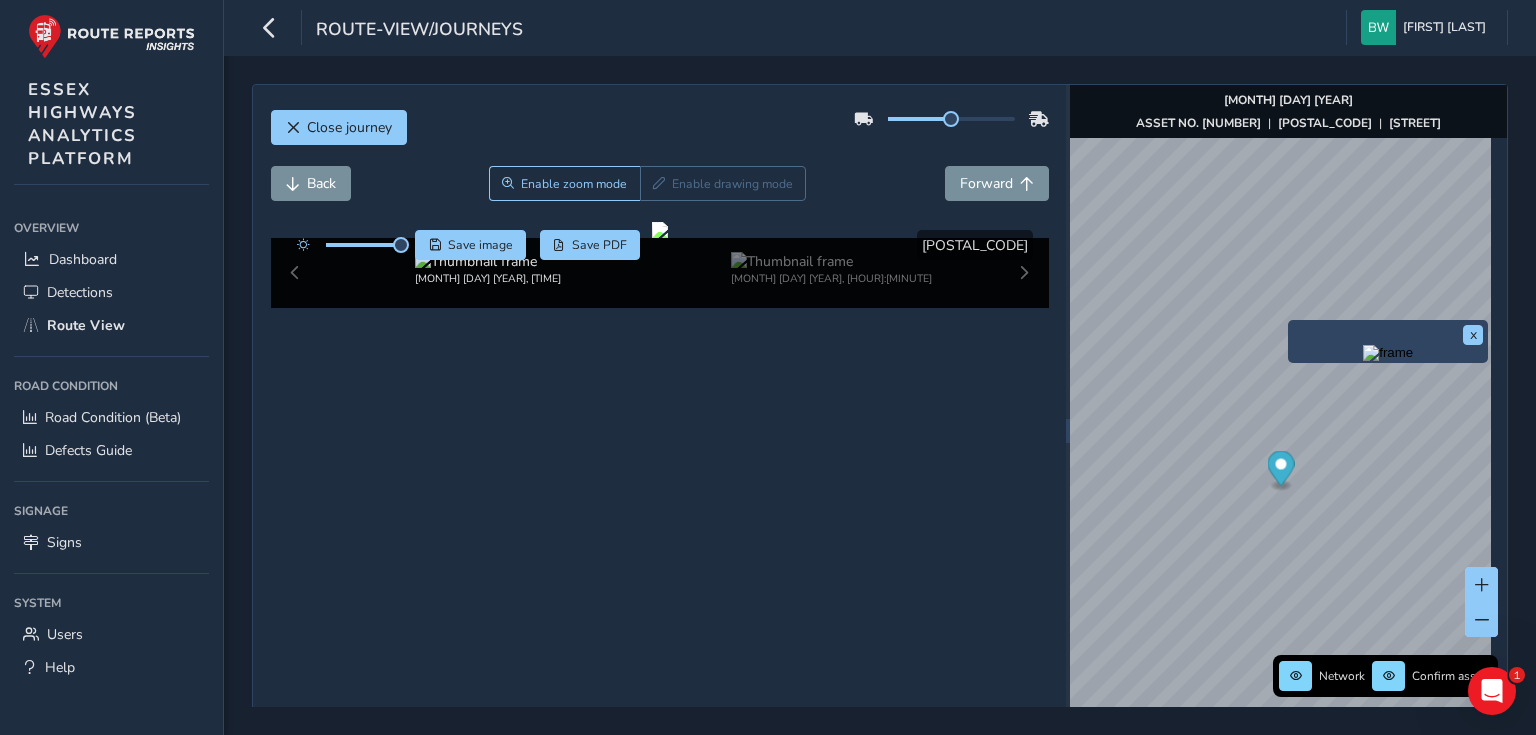 click at bounding box center (1388, 353) 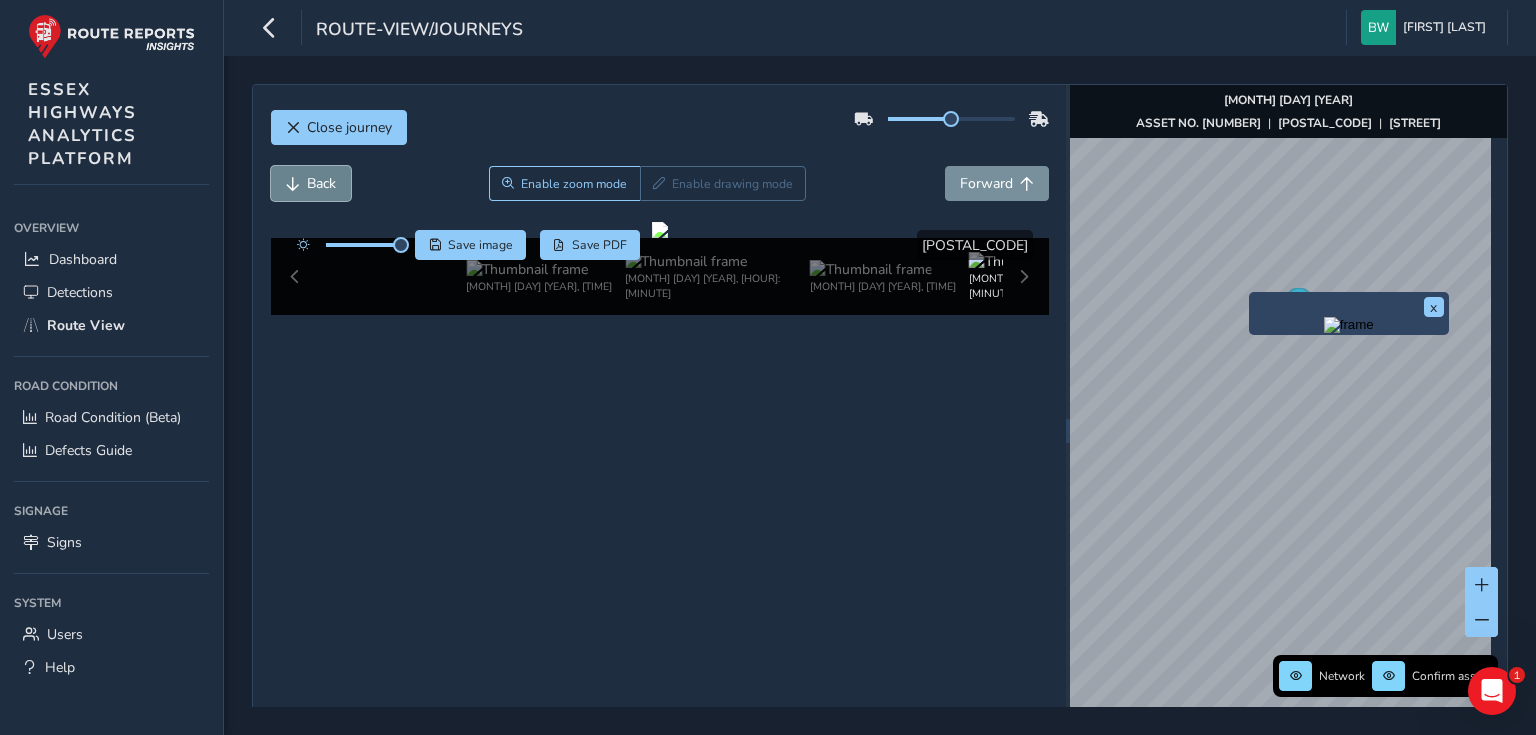 click on "Back" at bounding box center [321, 183] 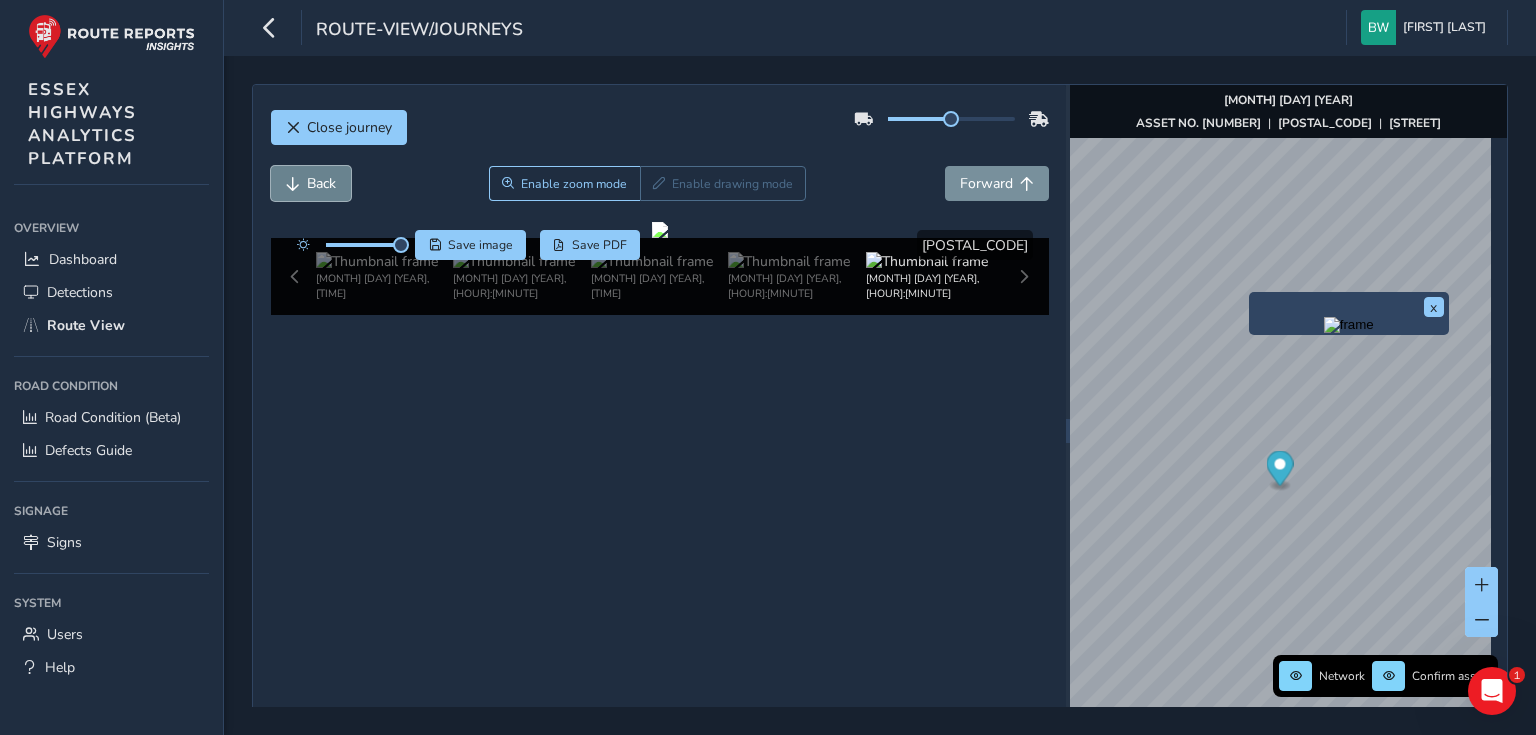 click on "Back" at bounding box center [321, 183] 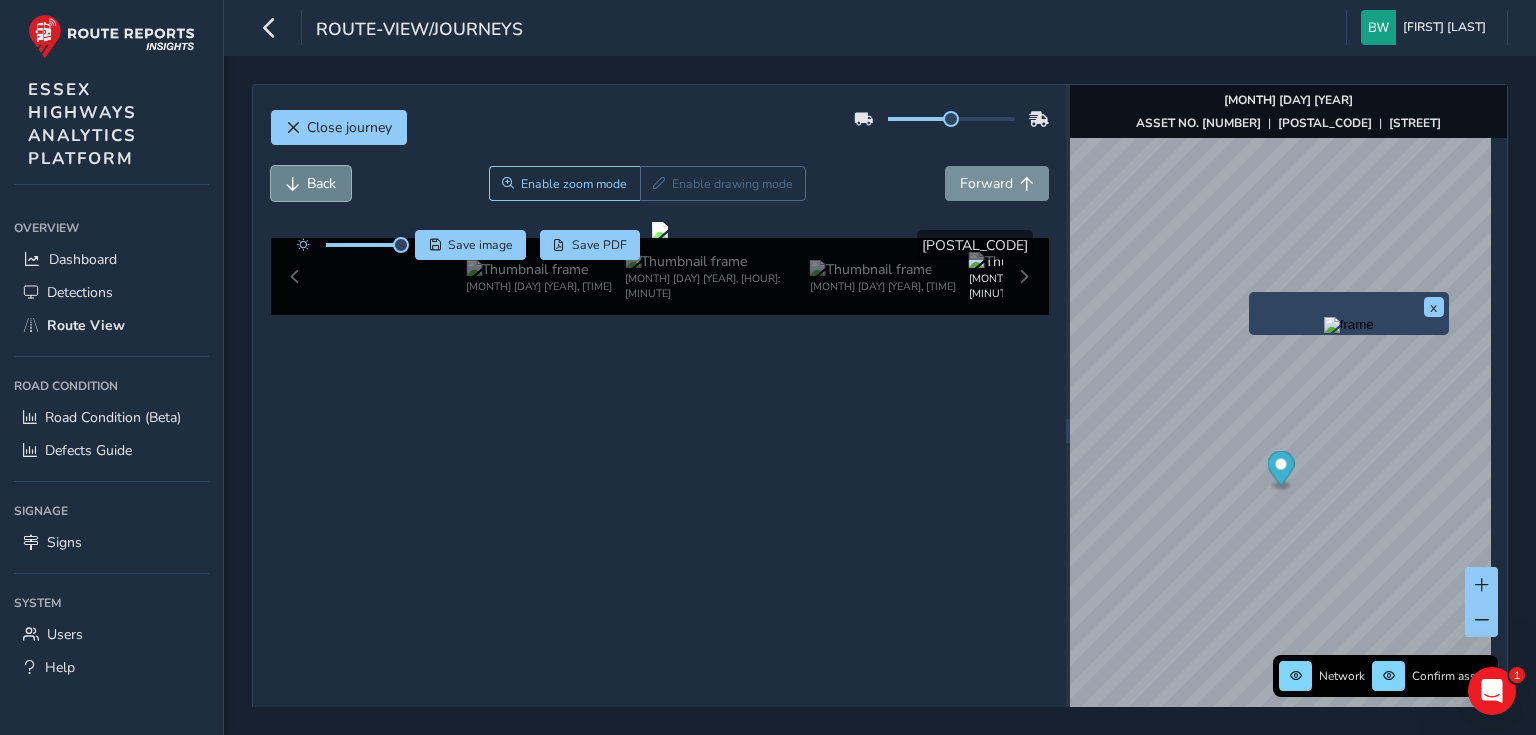 click on "Back" at bounding box center [321, 183] 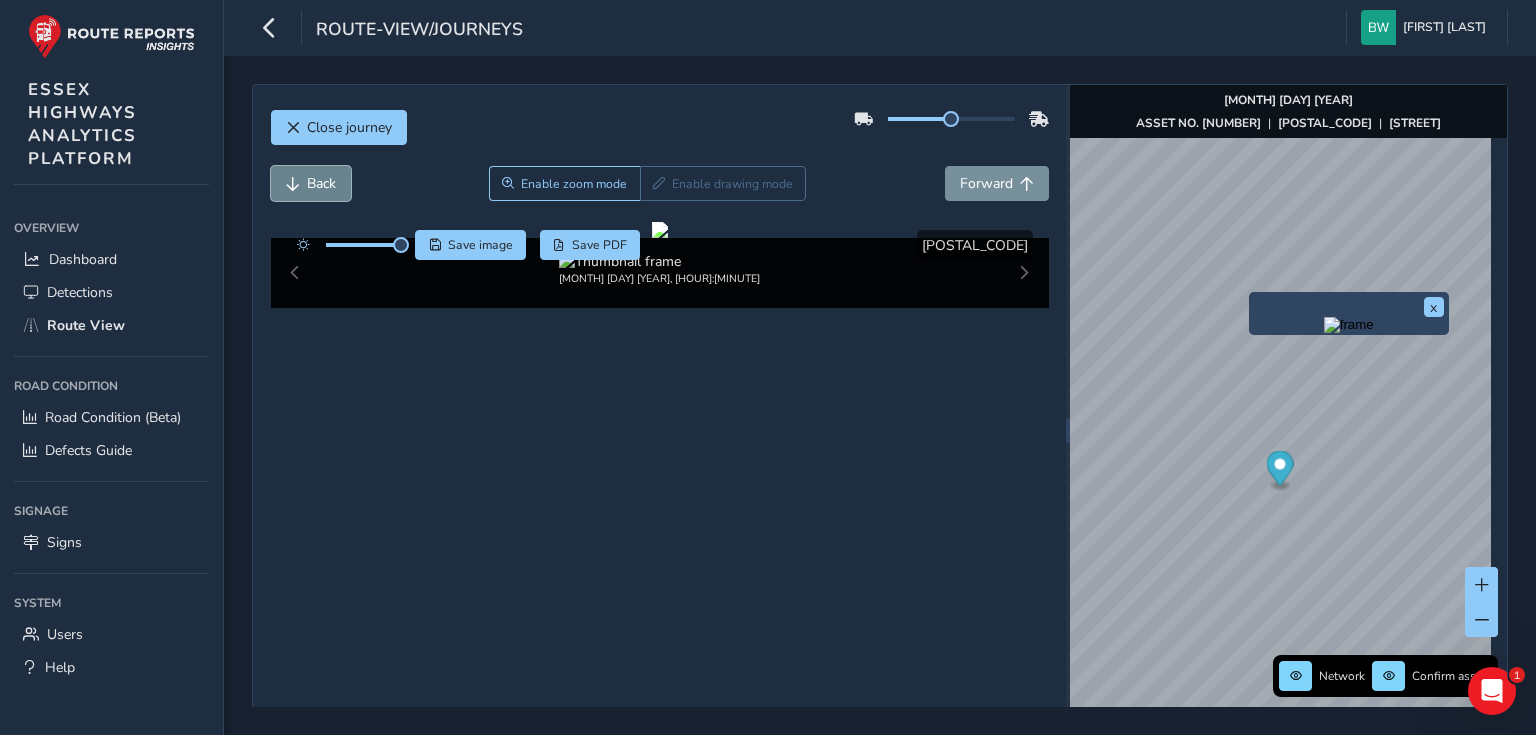 click on "Back" at bounding box center [321, 183] 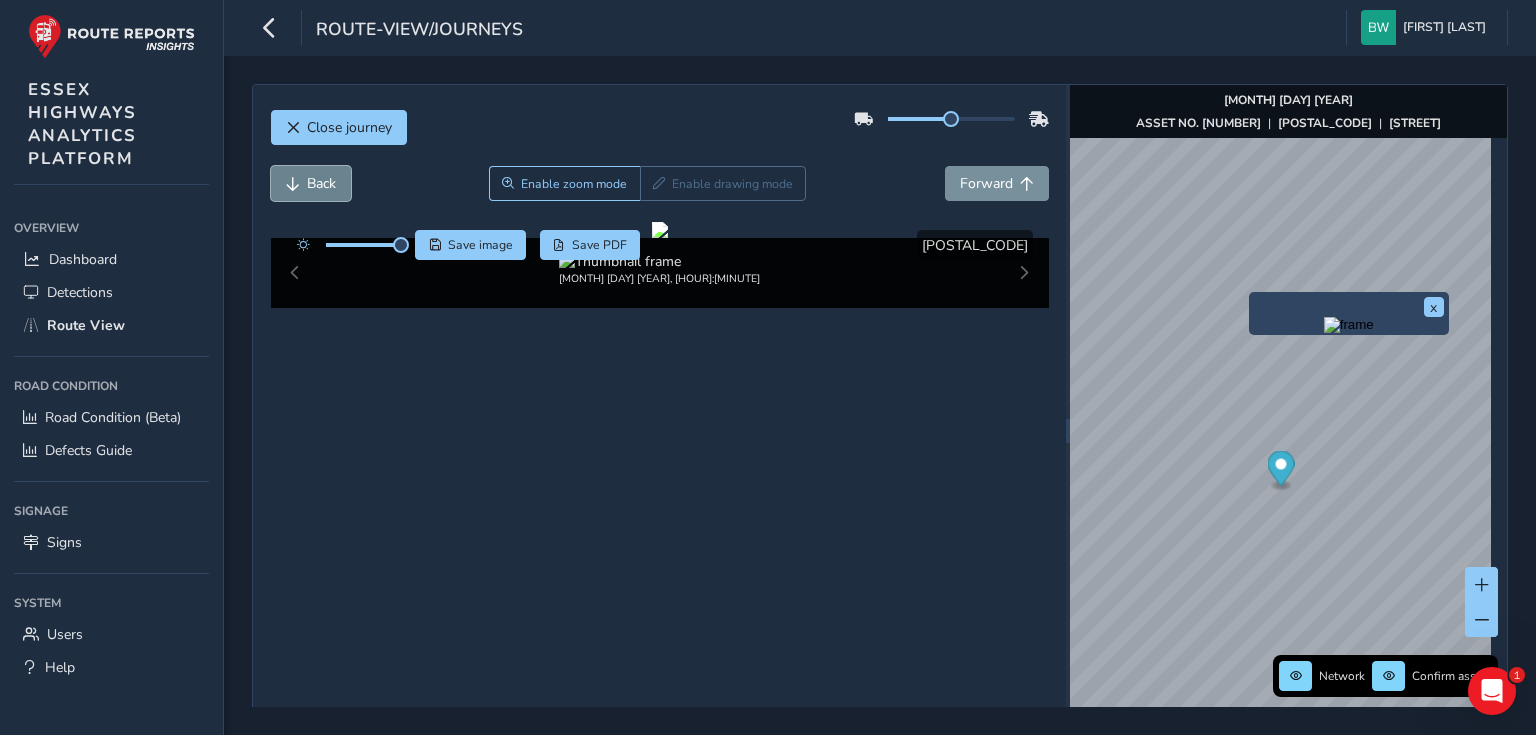 click on "Back" at bounding box center (321, 183) 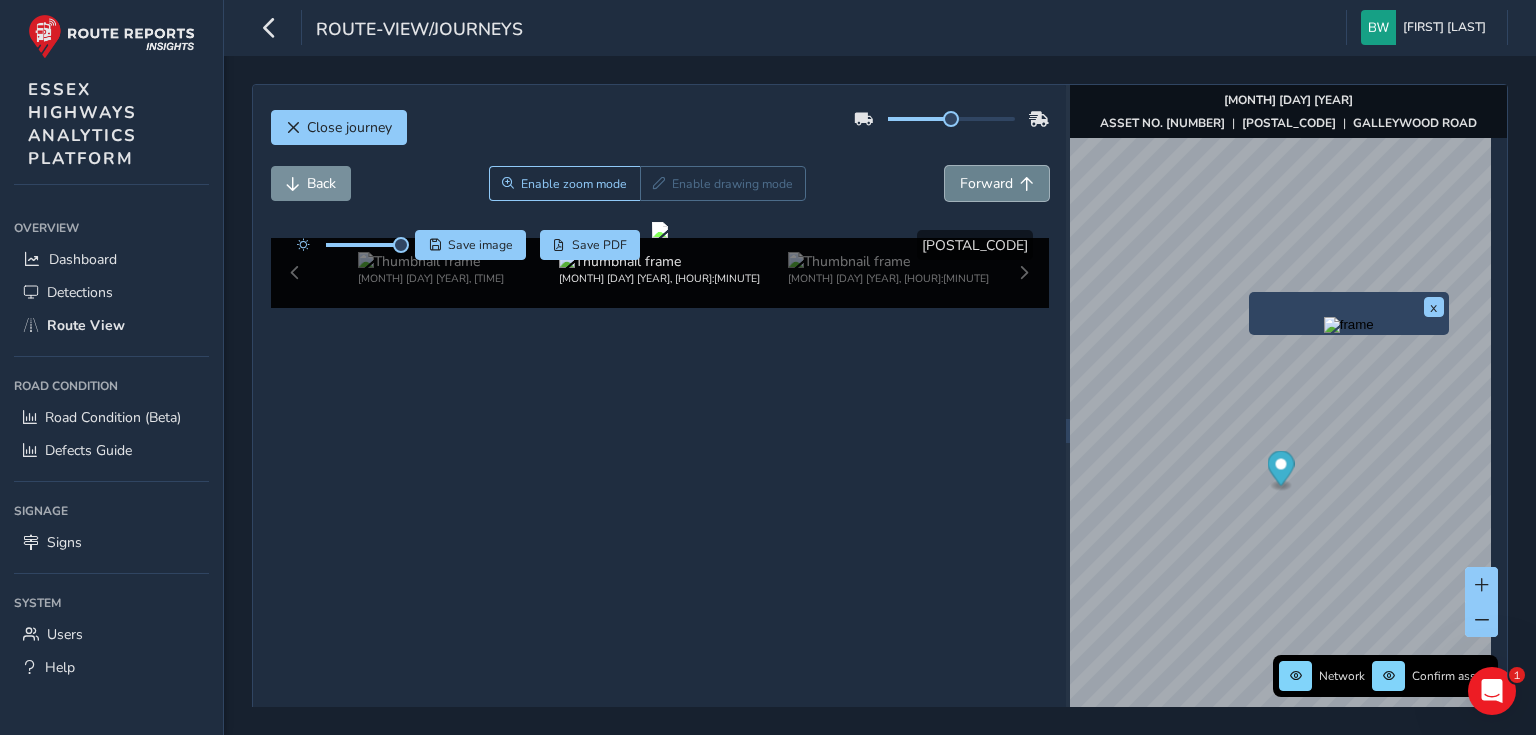 click on "Forward" at bounding box center [986, 183] 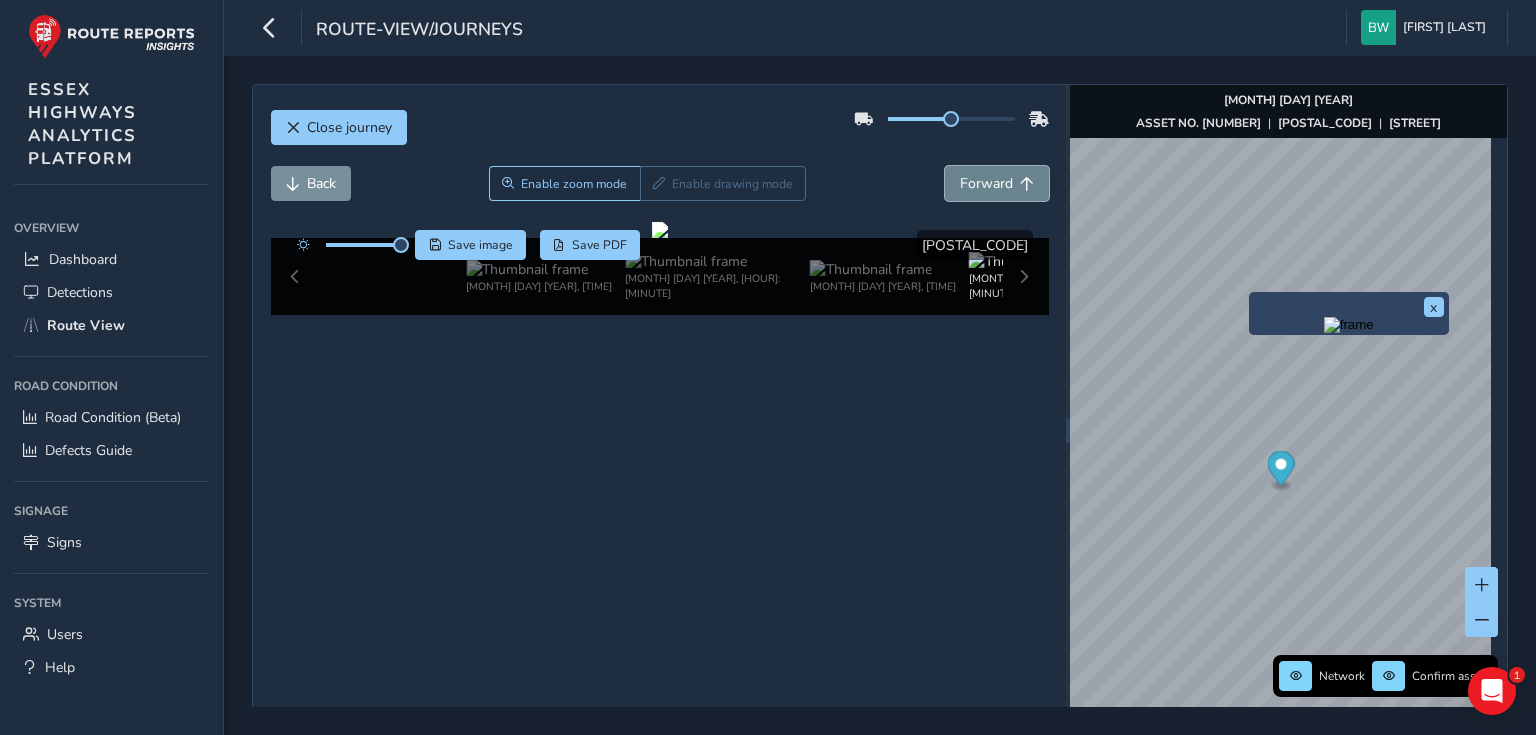 click on "Forward" at bounding box center [986, 183] 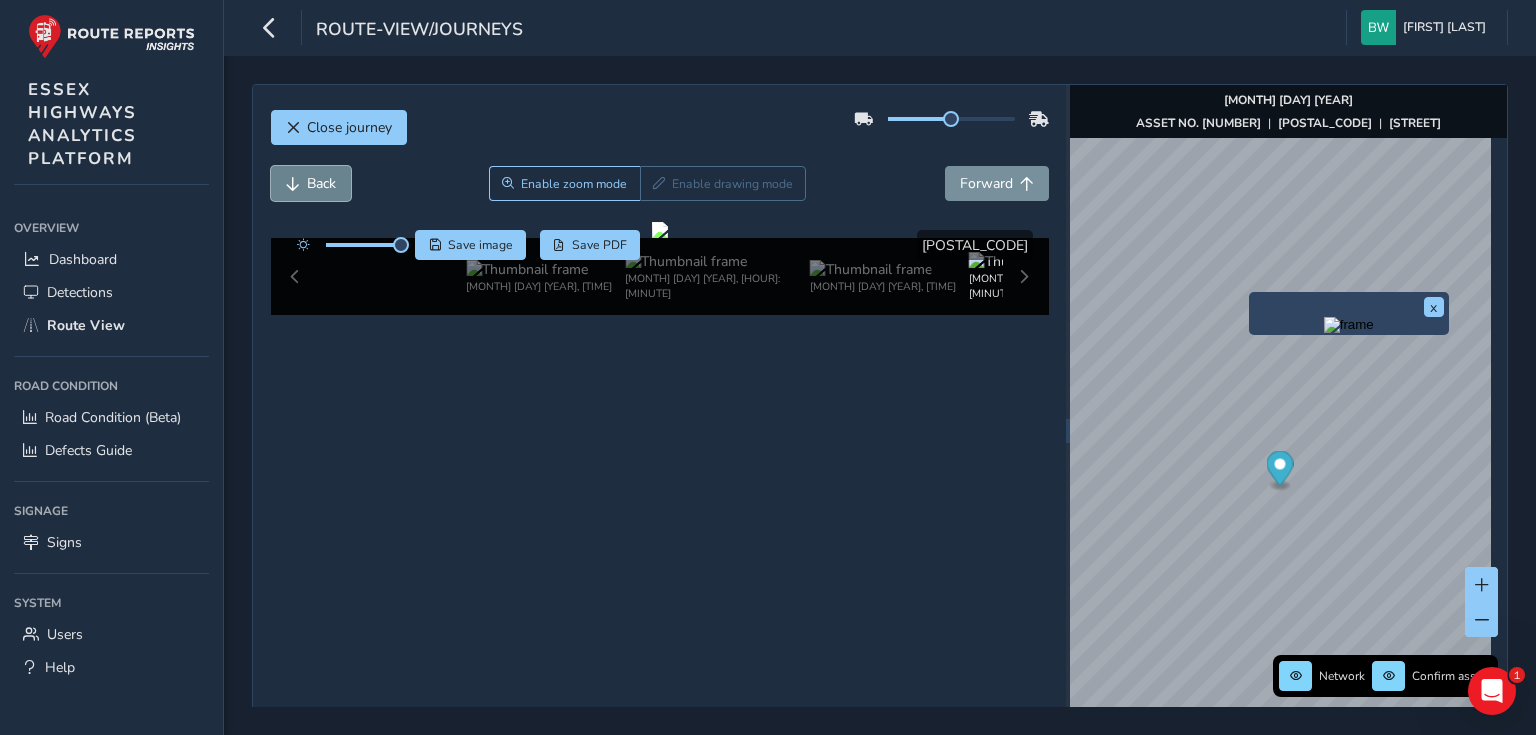 click on "Back" at bounding box center (321, 183) 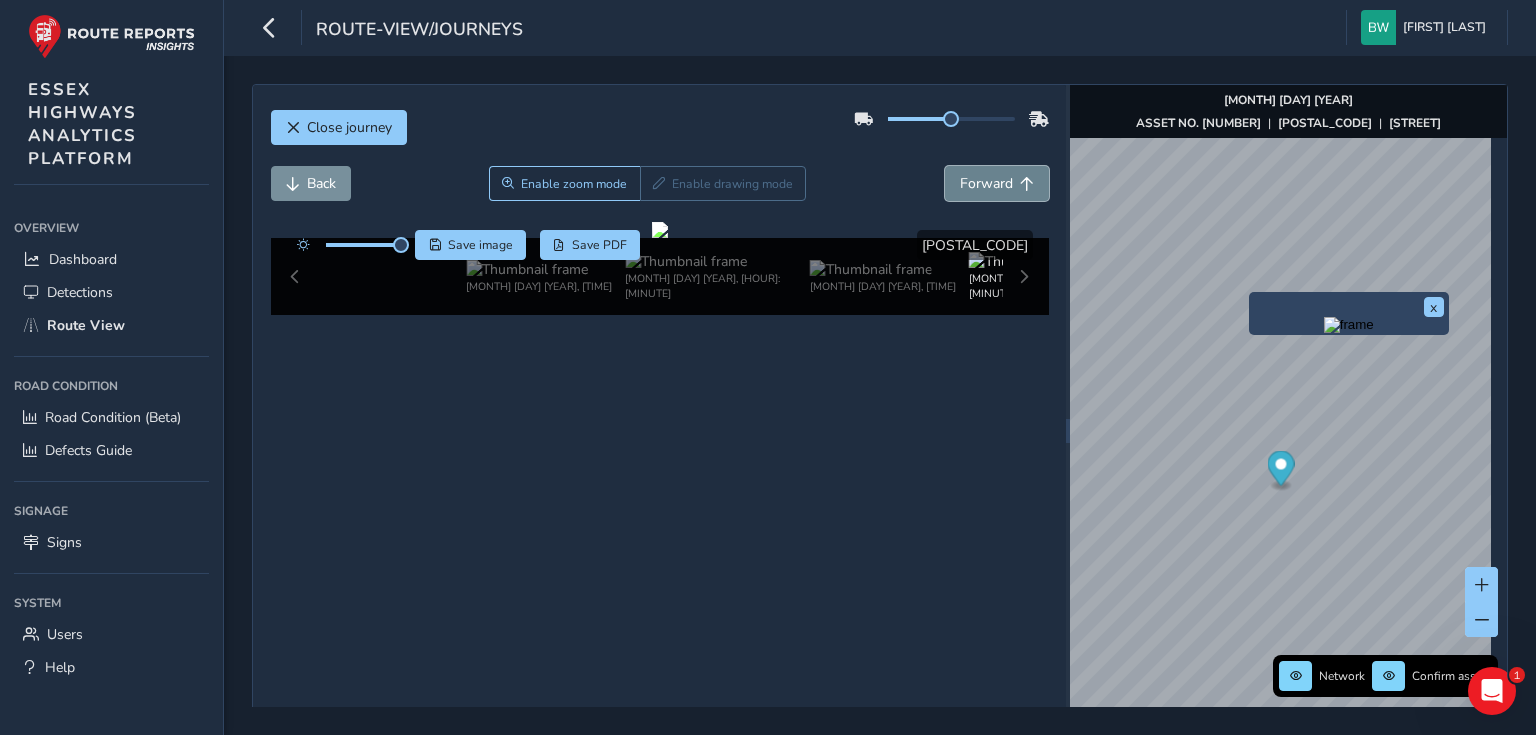 click on "Forward" at bounding box center [986, 183] 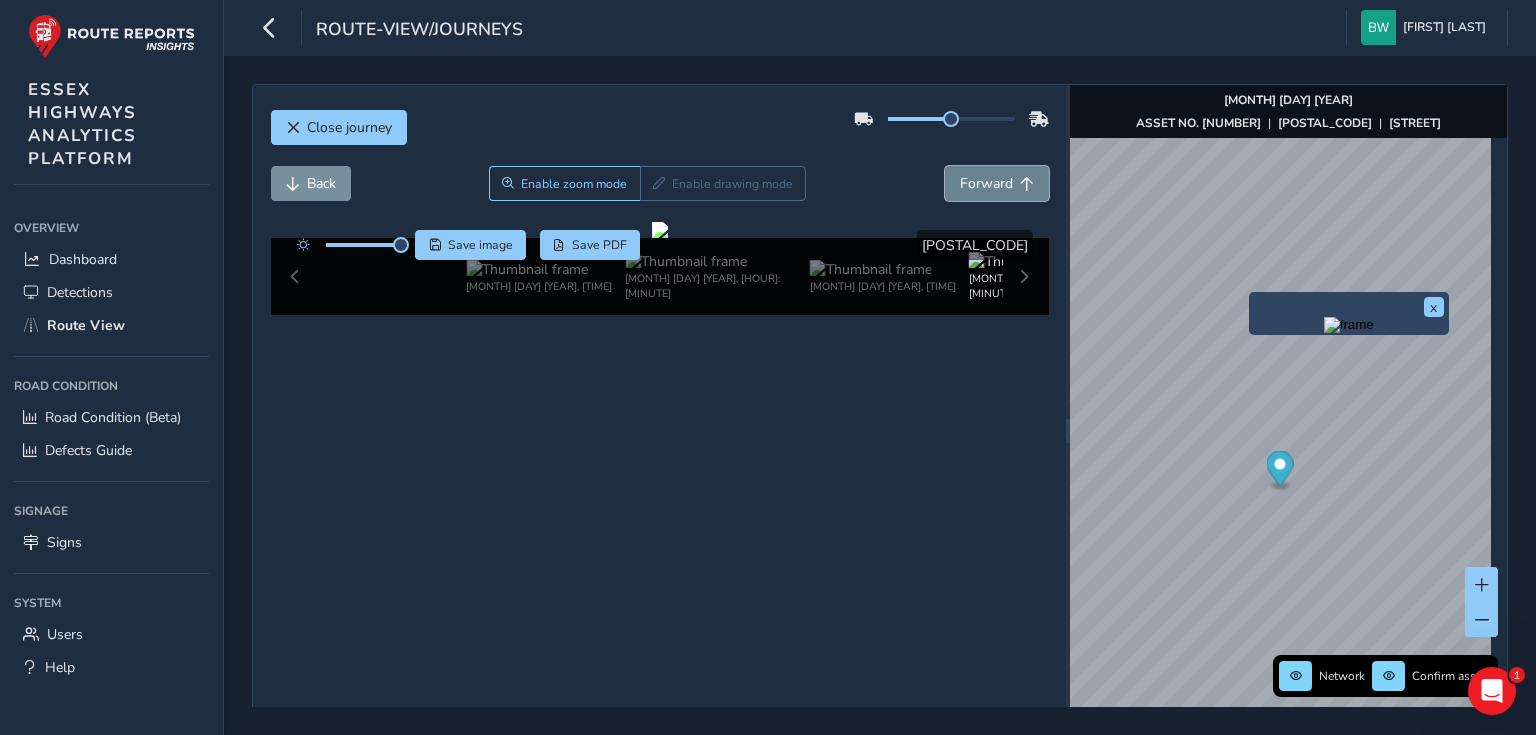 click on "Forward" at bounding box center (997, 183) 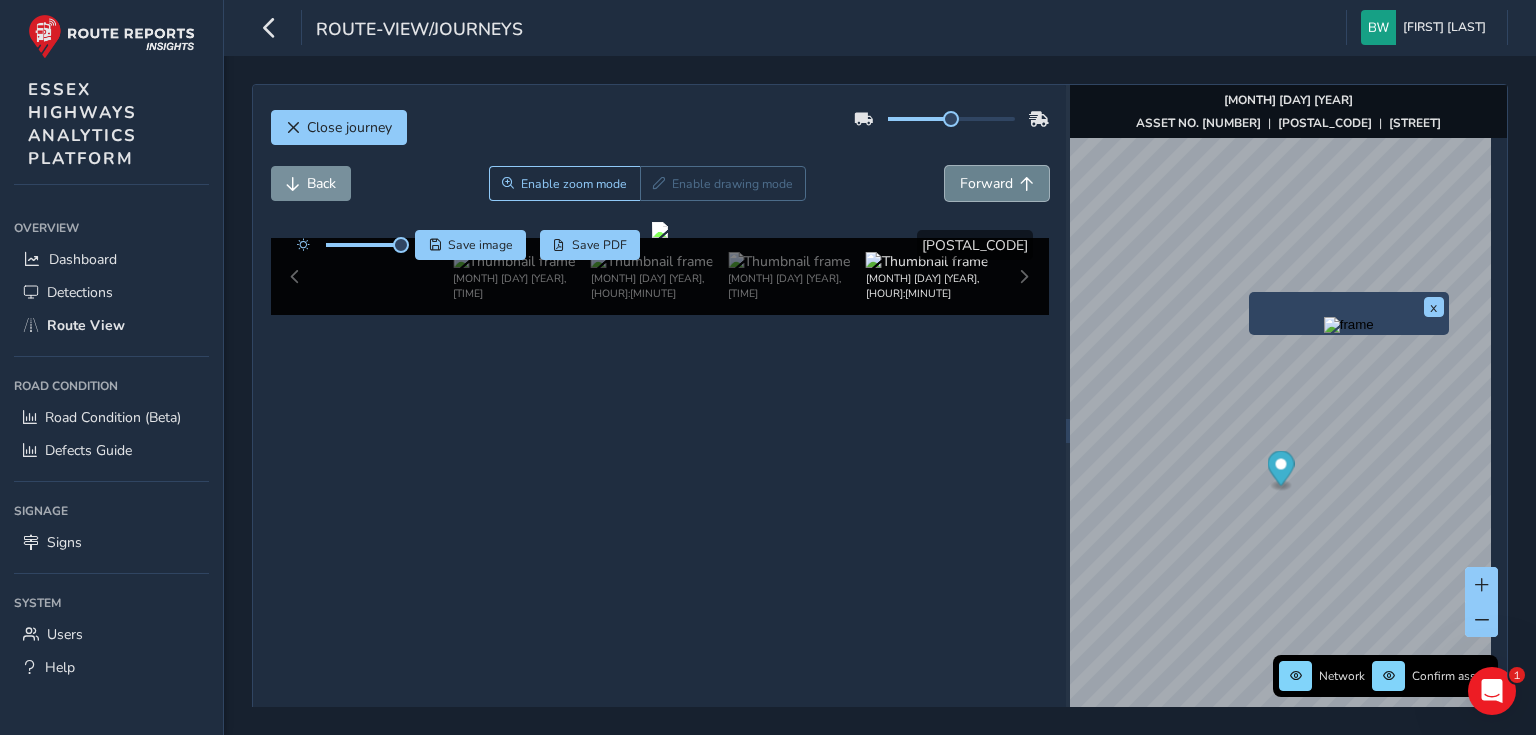 click on "Forward" at bounding box center [997, 183] 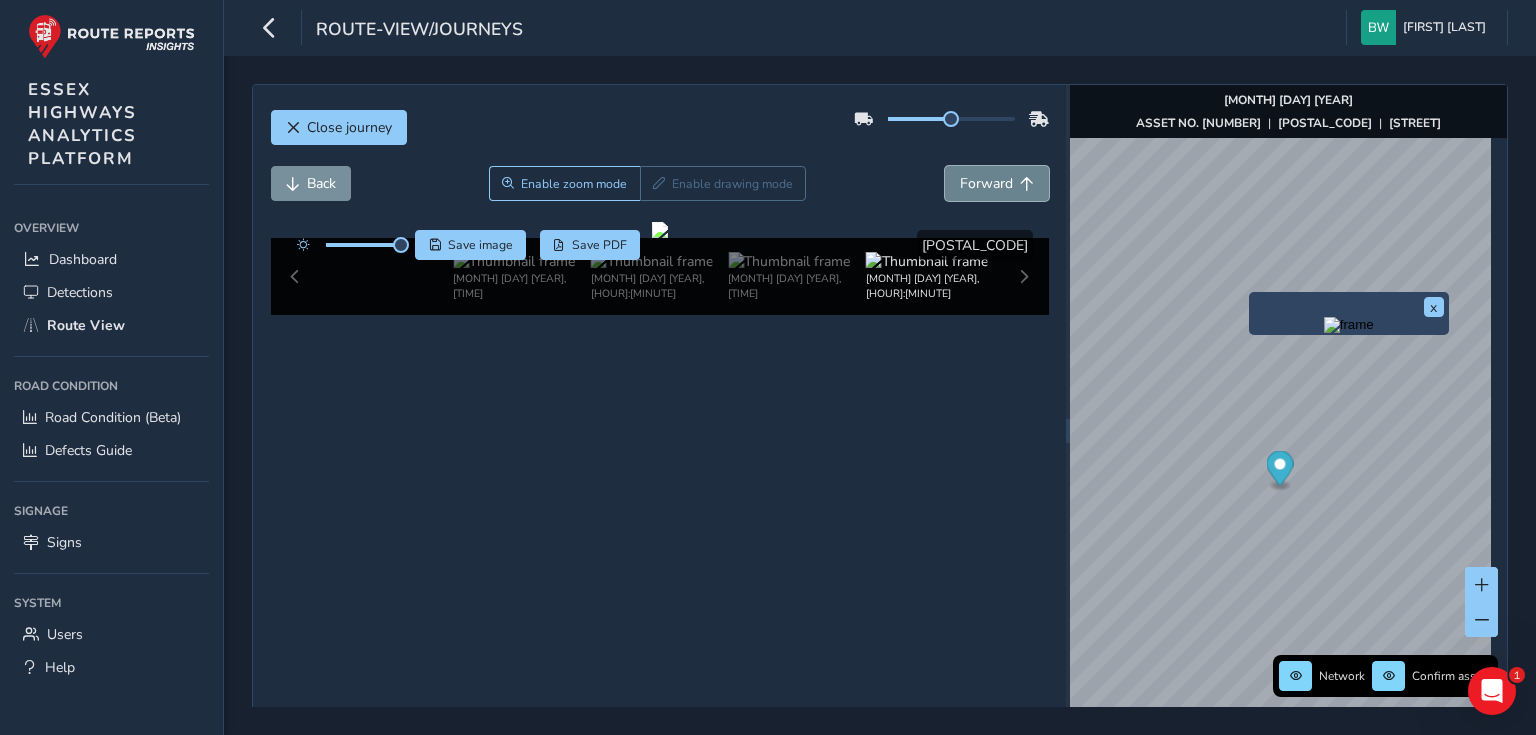 click on "Forward" at bounding box center (997, 183) 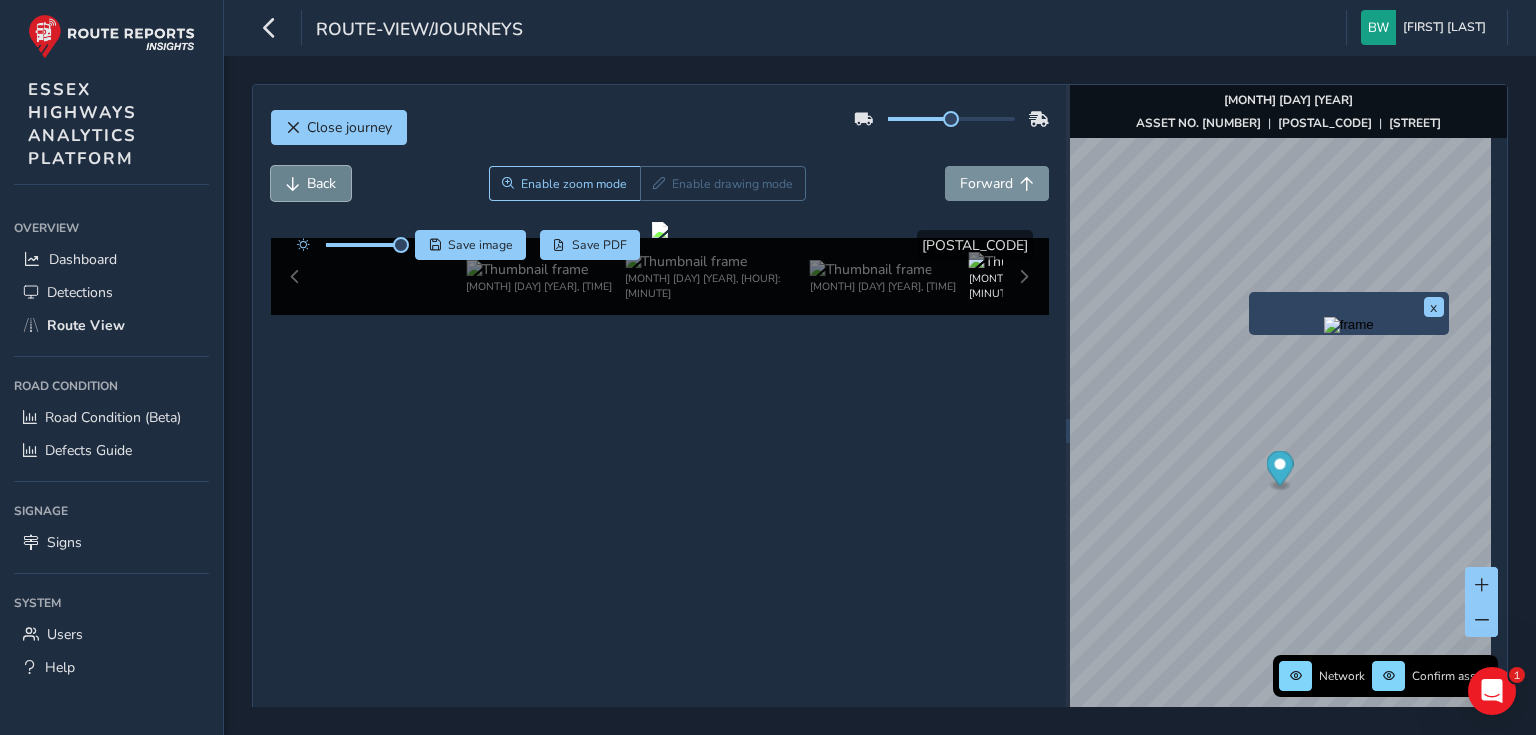 click on "Back" at bounding box center [321, 183] 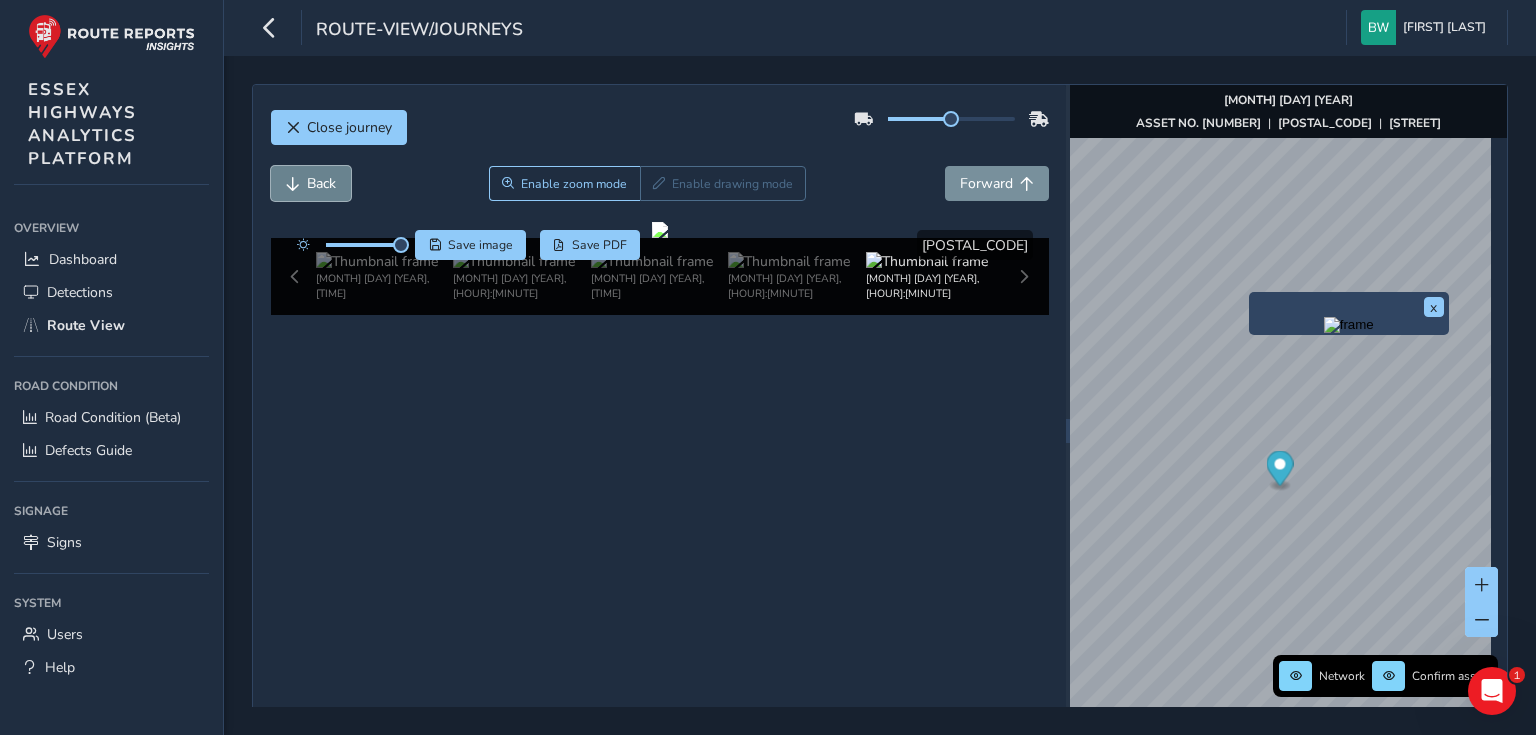 click on "Back" at bounding box center (321, 183) 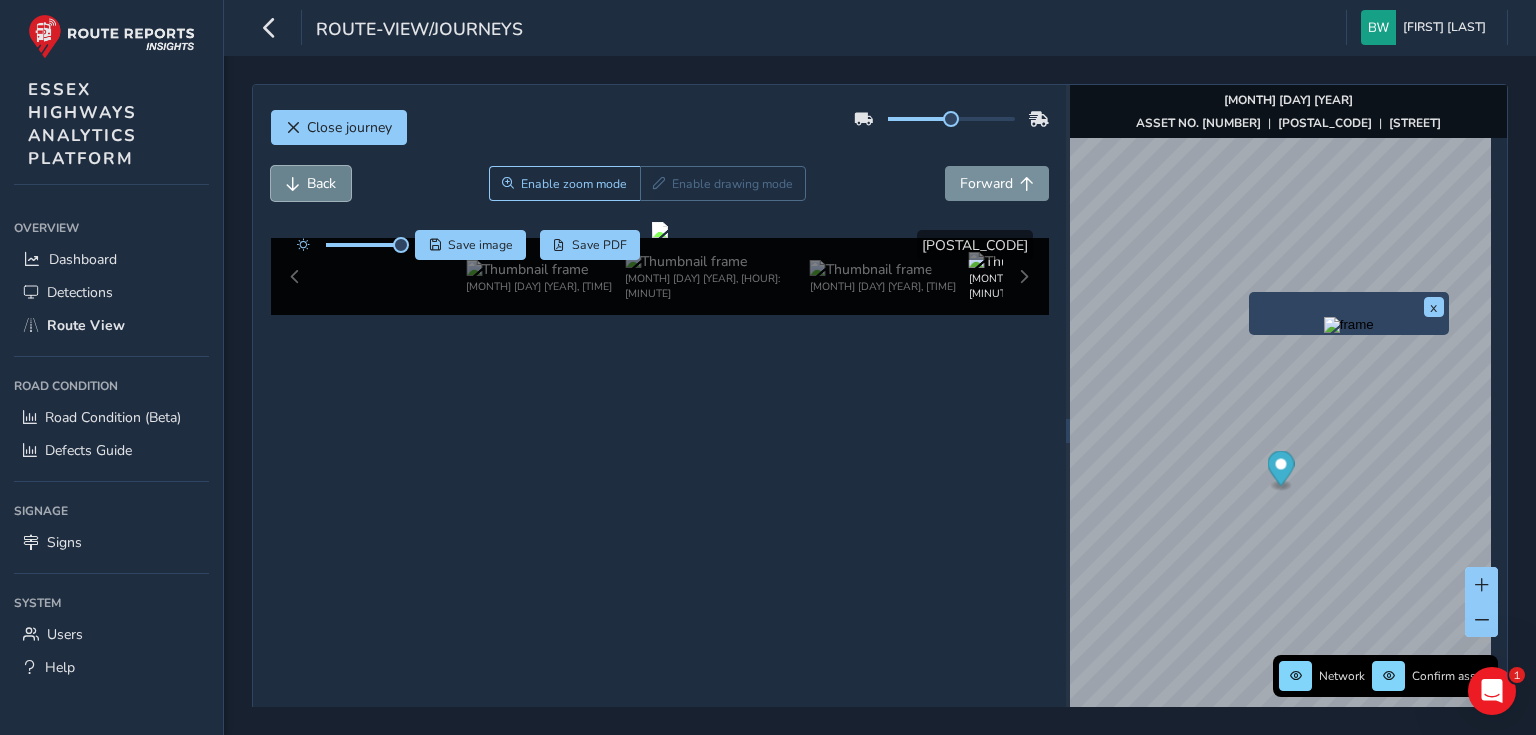 click on "Back" at bounding box center (321, 183) 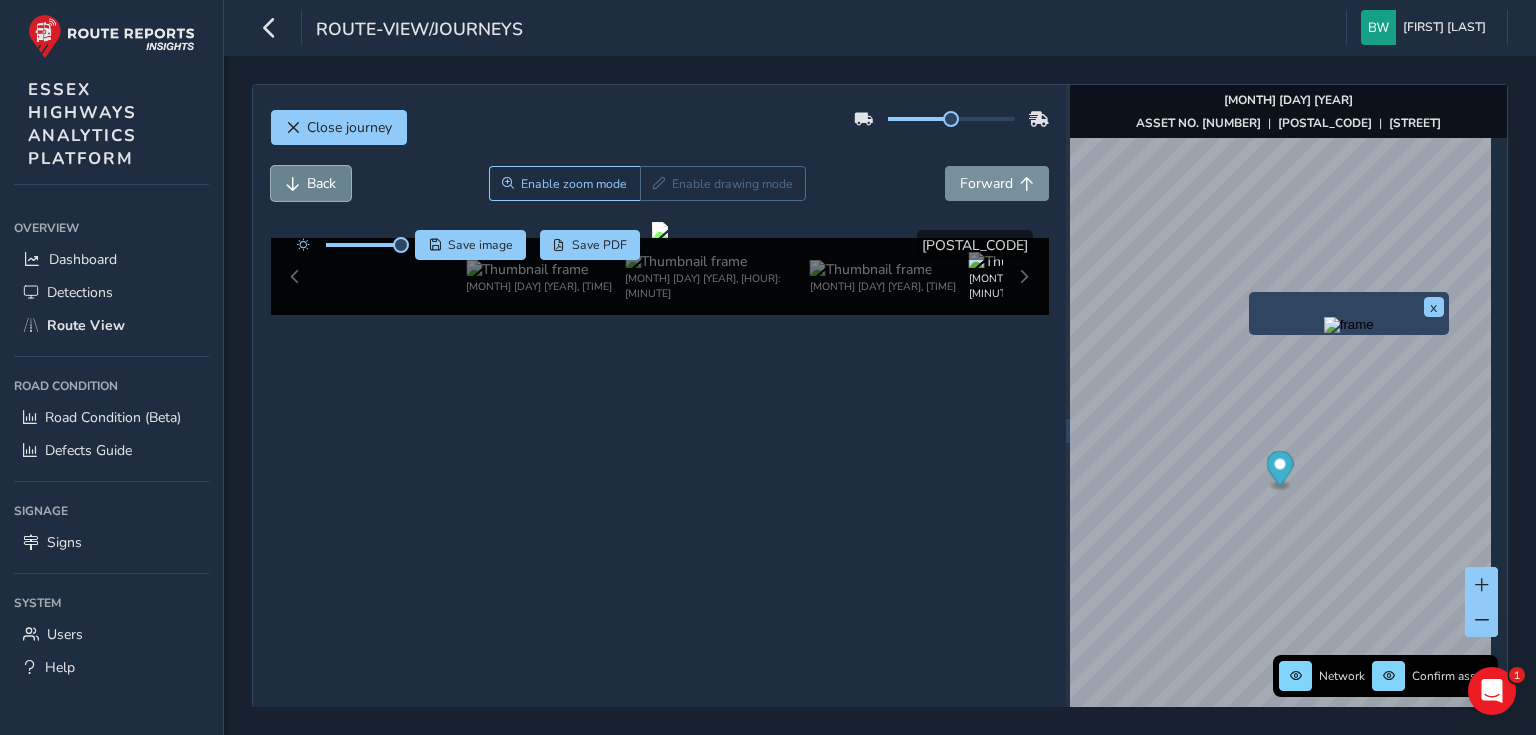 click on "Back" at bounding box center (321, 183) 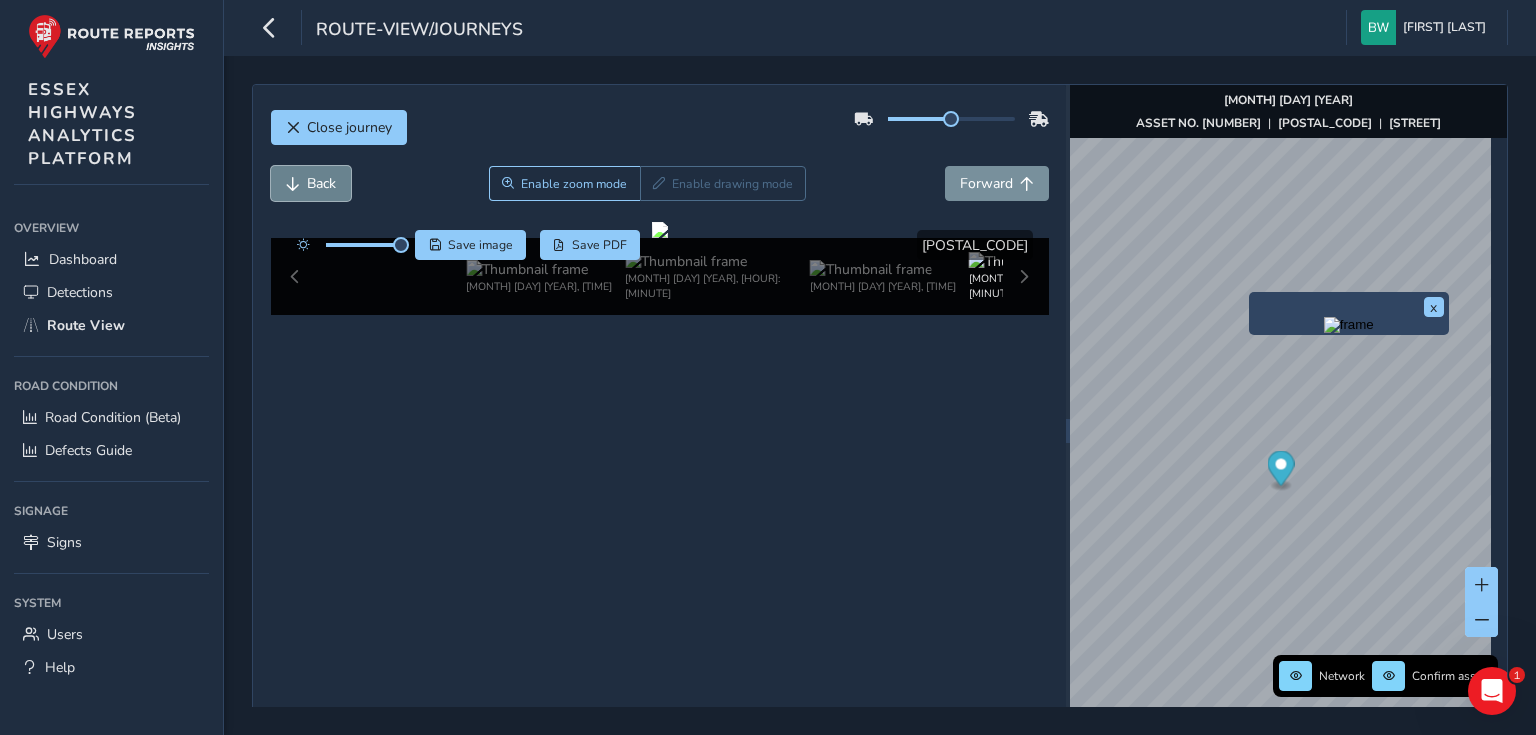 click on "Back" at bounding box center [321, 183] 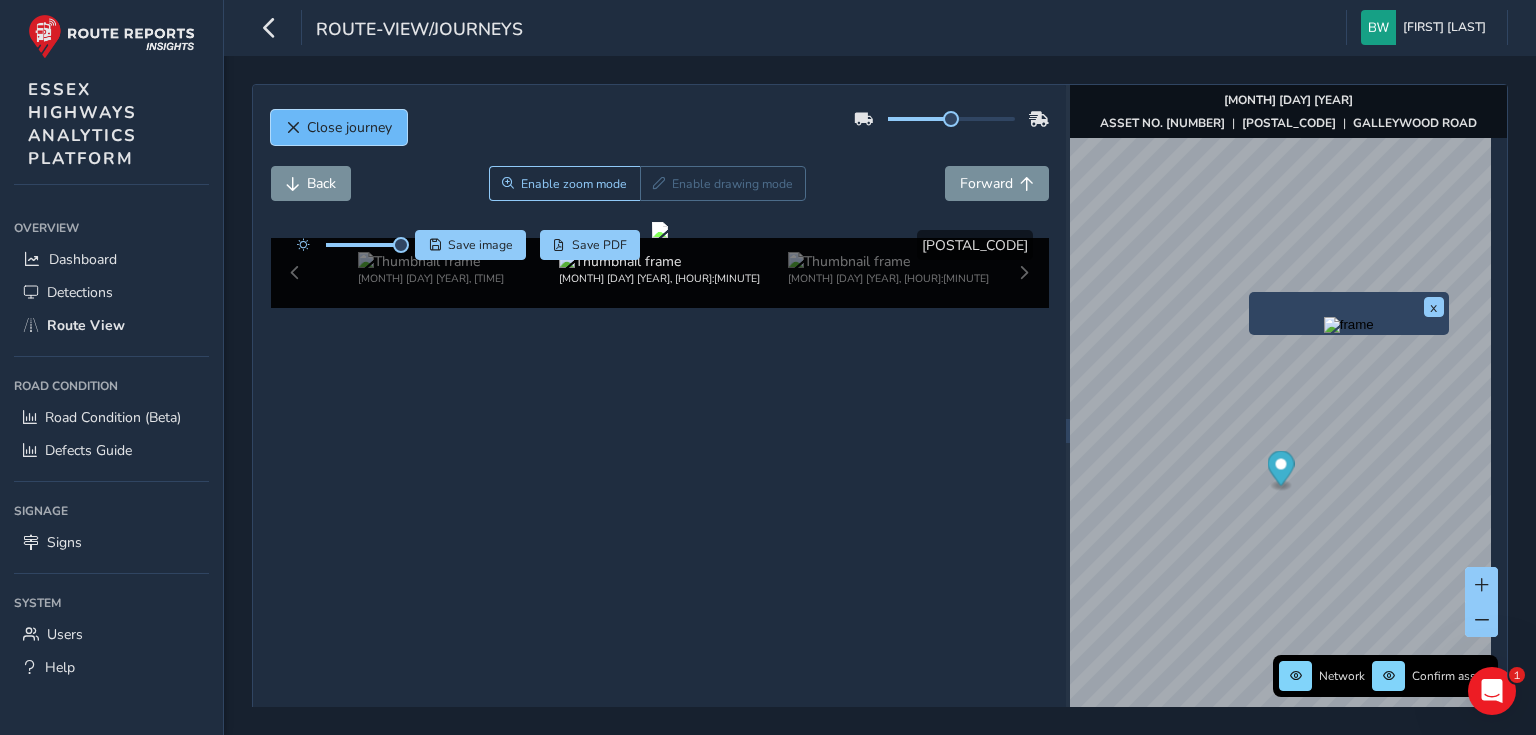 click on "Close journey" at bounding box center (339, 127) 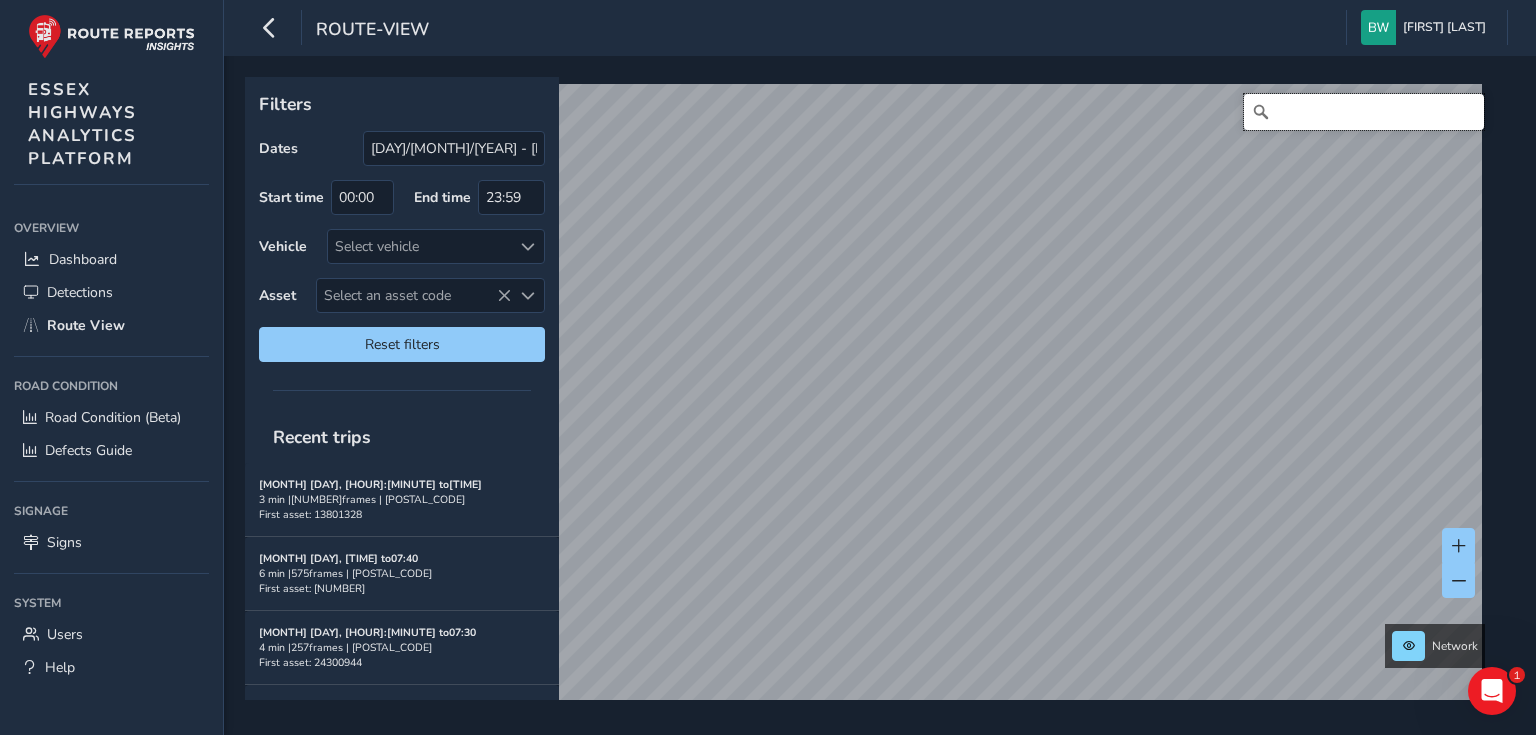 click at bounding box center (1364, 112) 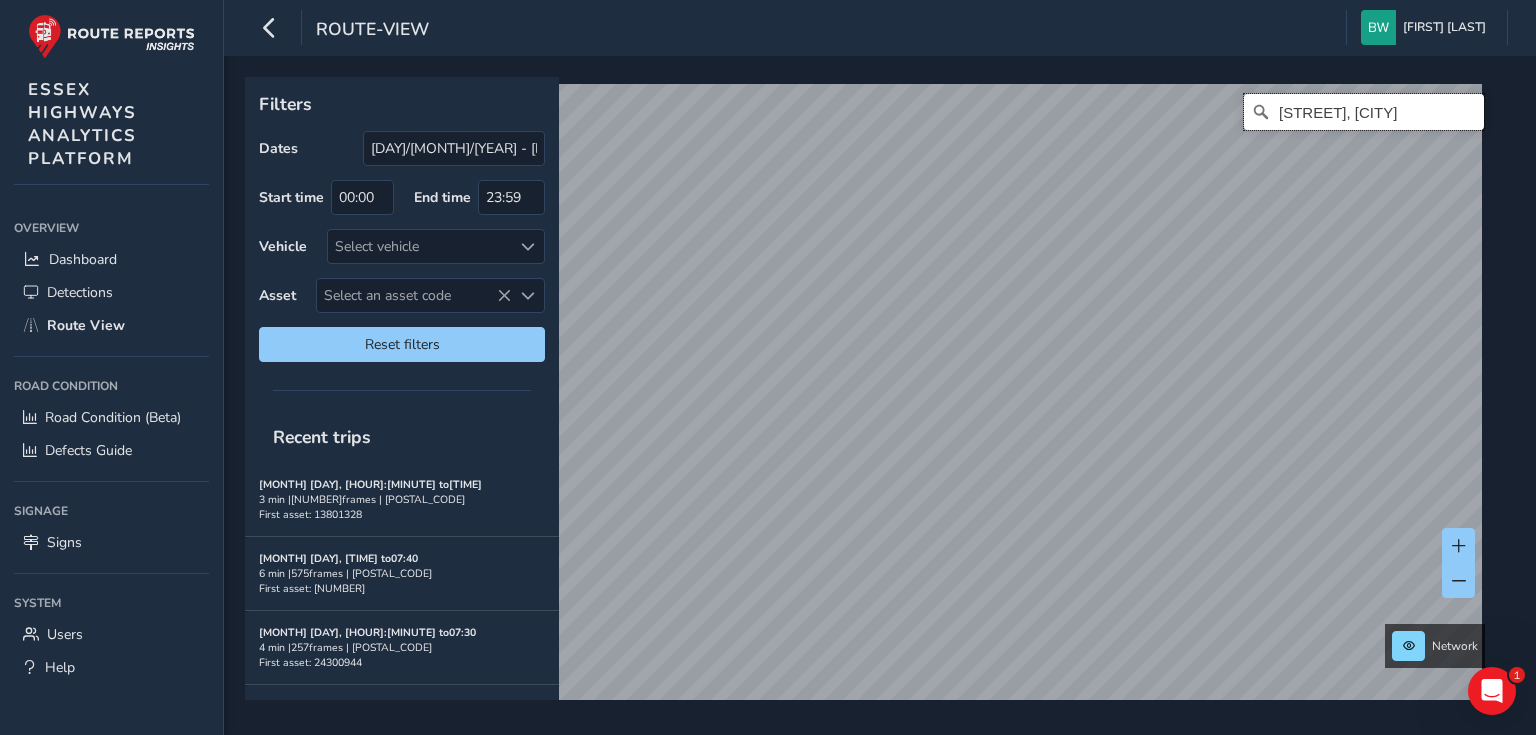 type on "[STREET], [CITY]" 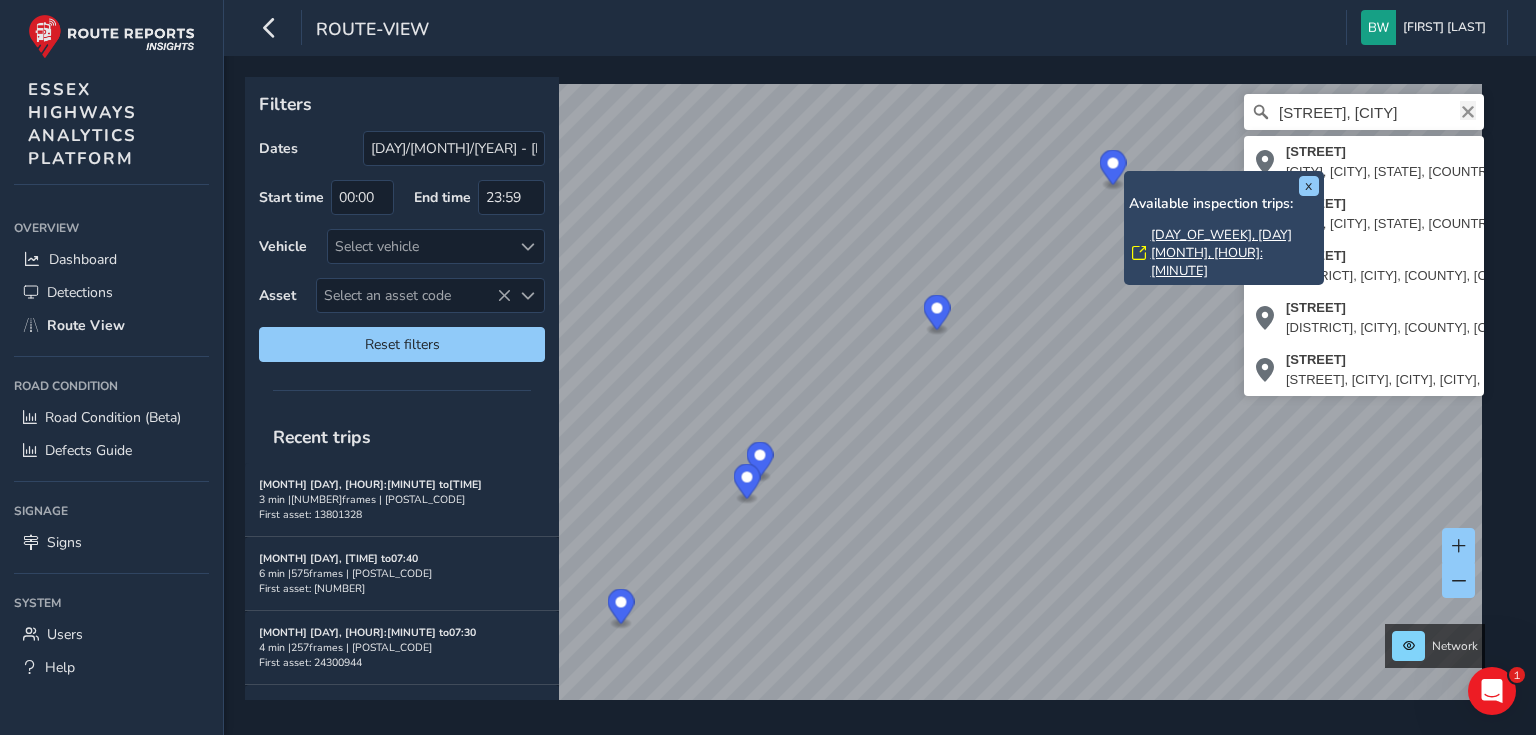 click 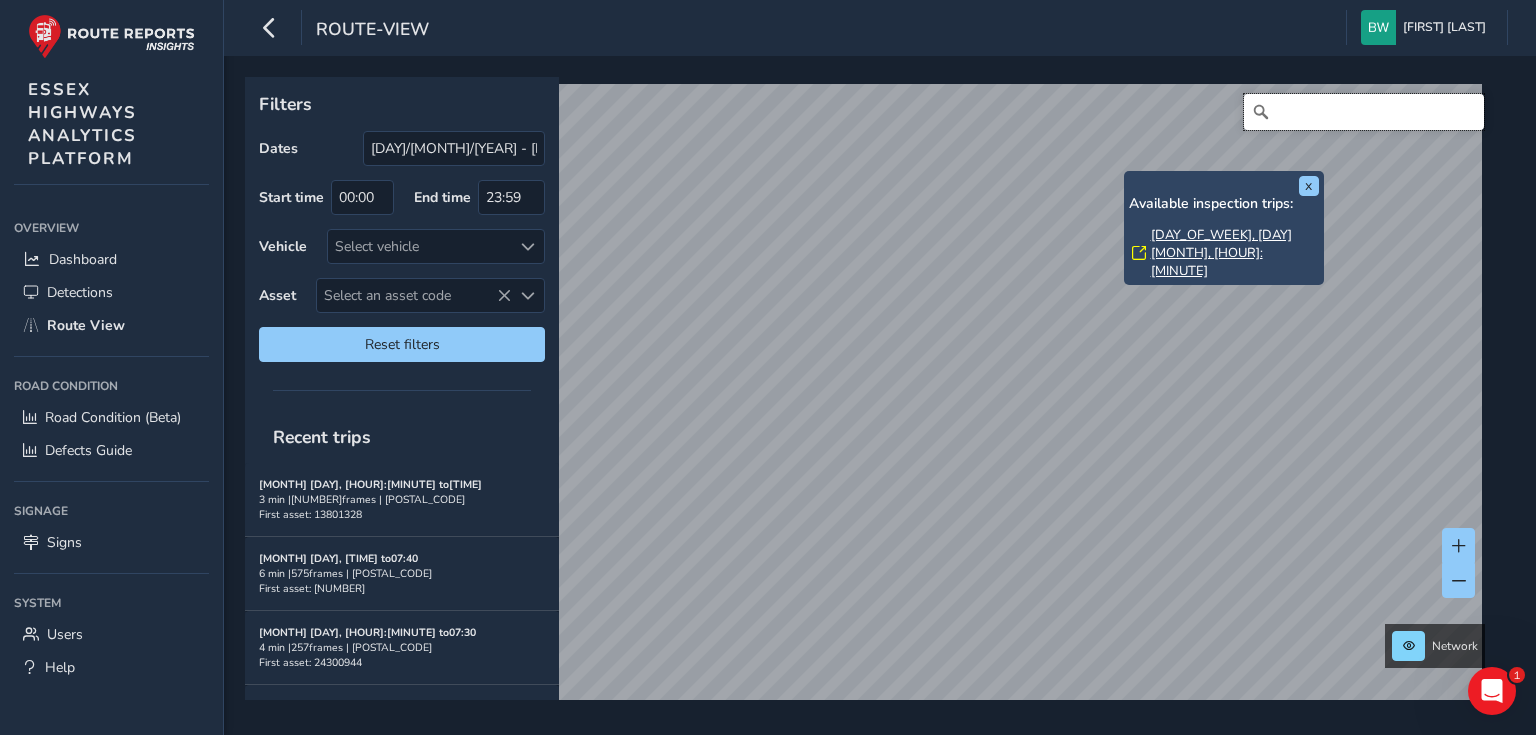 click at bounding box center (1364, 112) 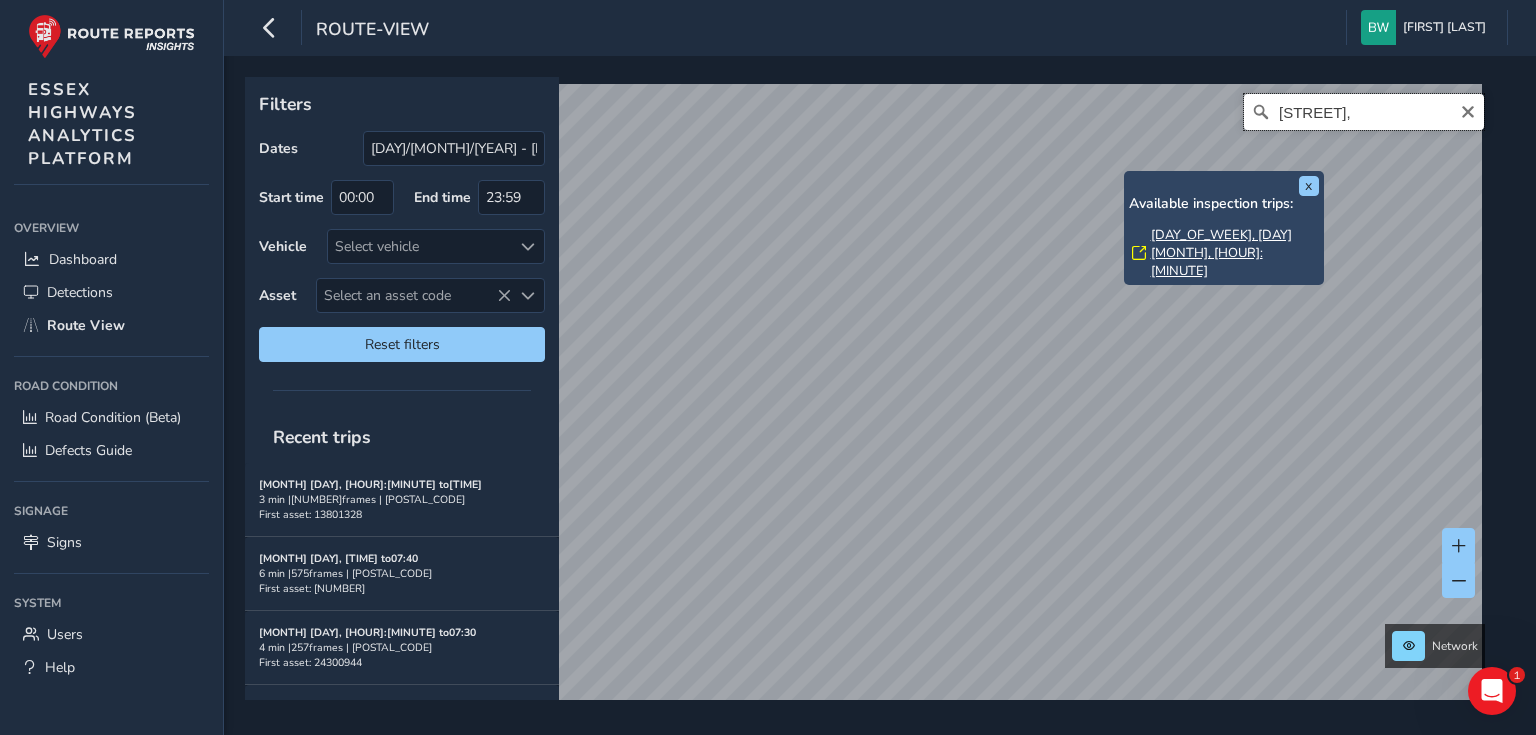 click on "[STREET]," at bounding box center [1364, 112] 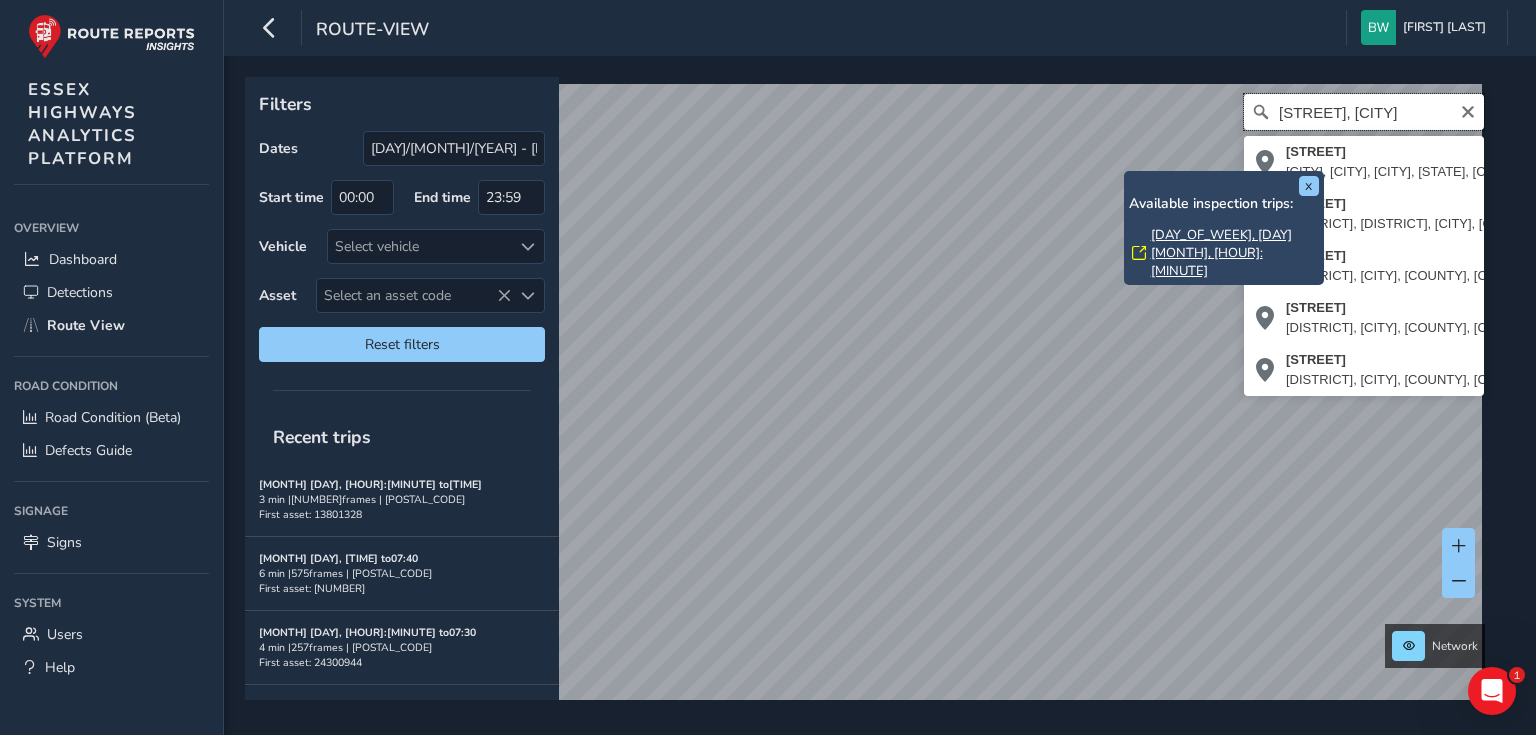 type on "[STREET], [CITY]" 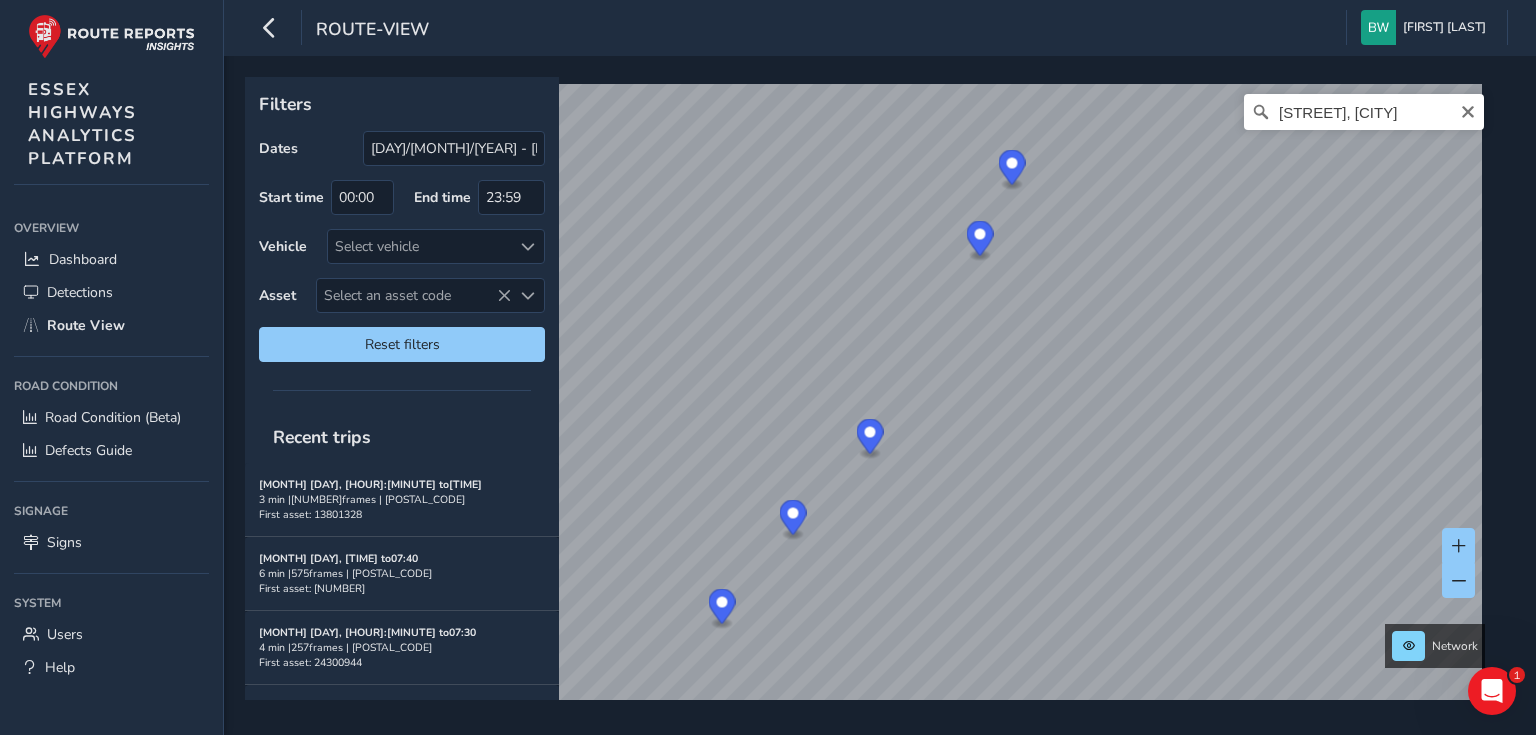 scroll, scrollTop: 0, scrollLeft: 0, axis: both 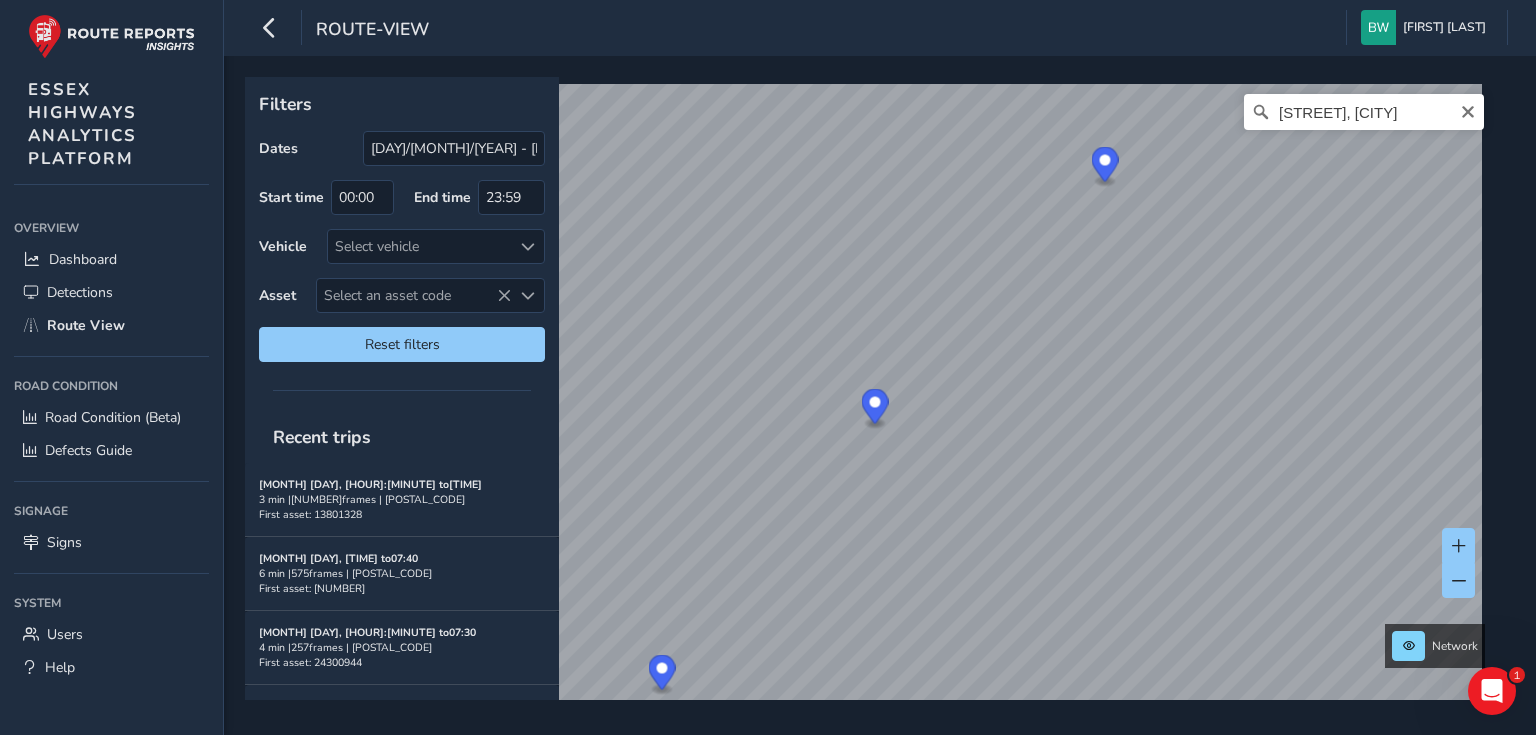 drag, startPoint x: 1456, startPoint y: 114, endPoint x: 1395, endPoint y: 98, distance: 63.06346 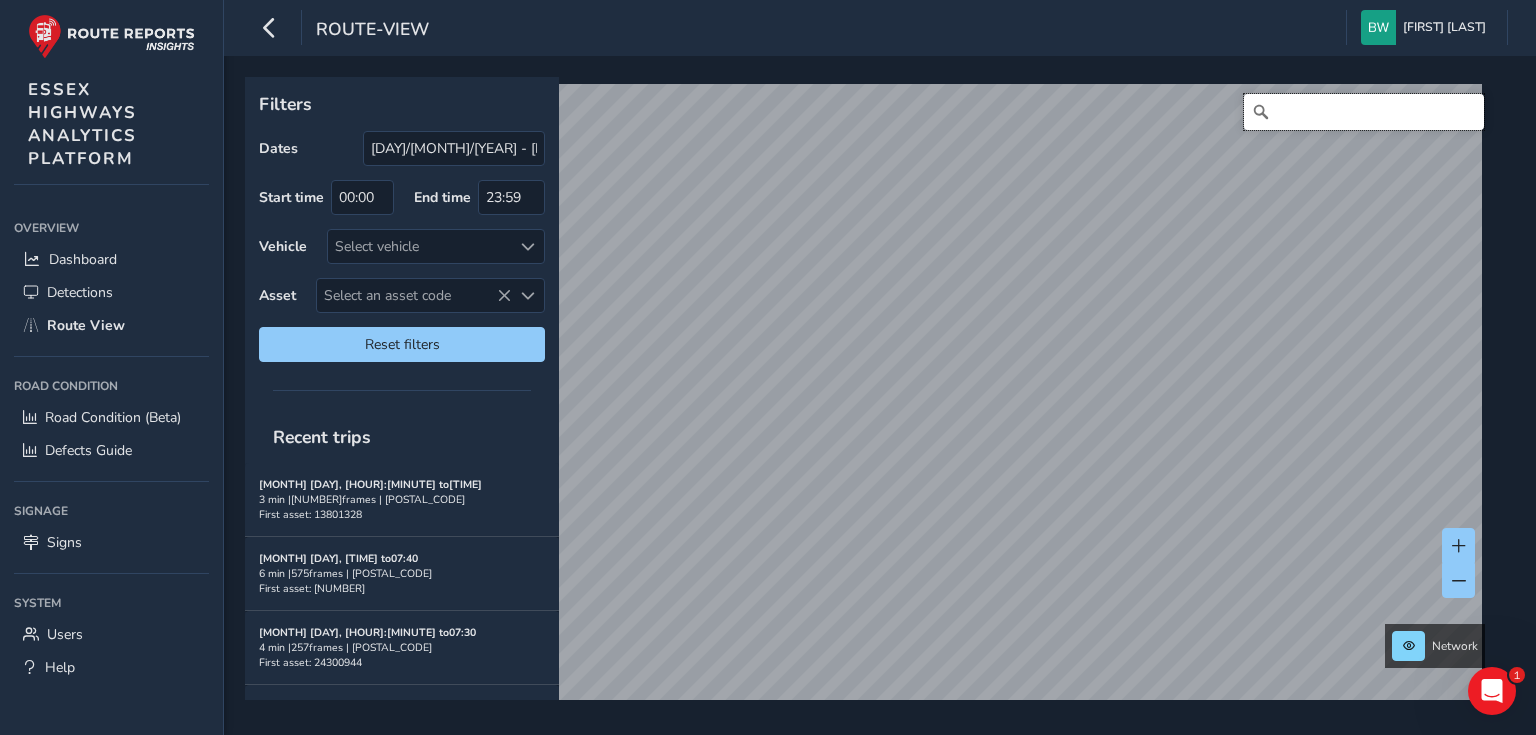 click at bounding box center (1364, 112) 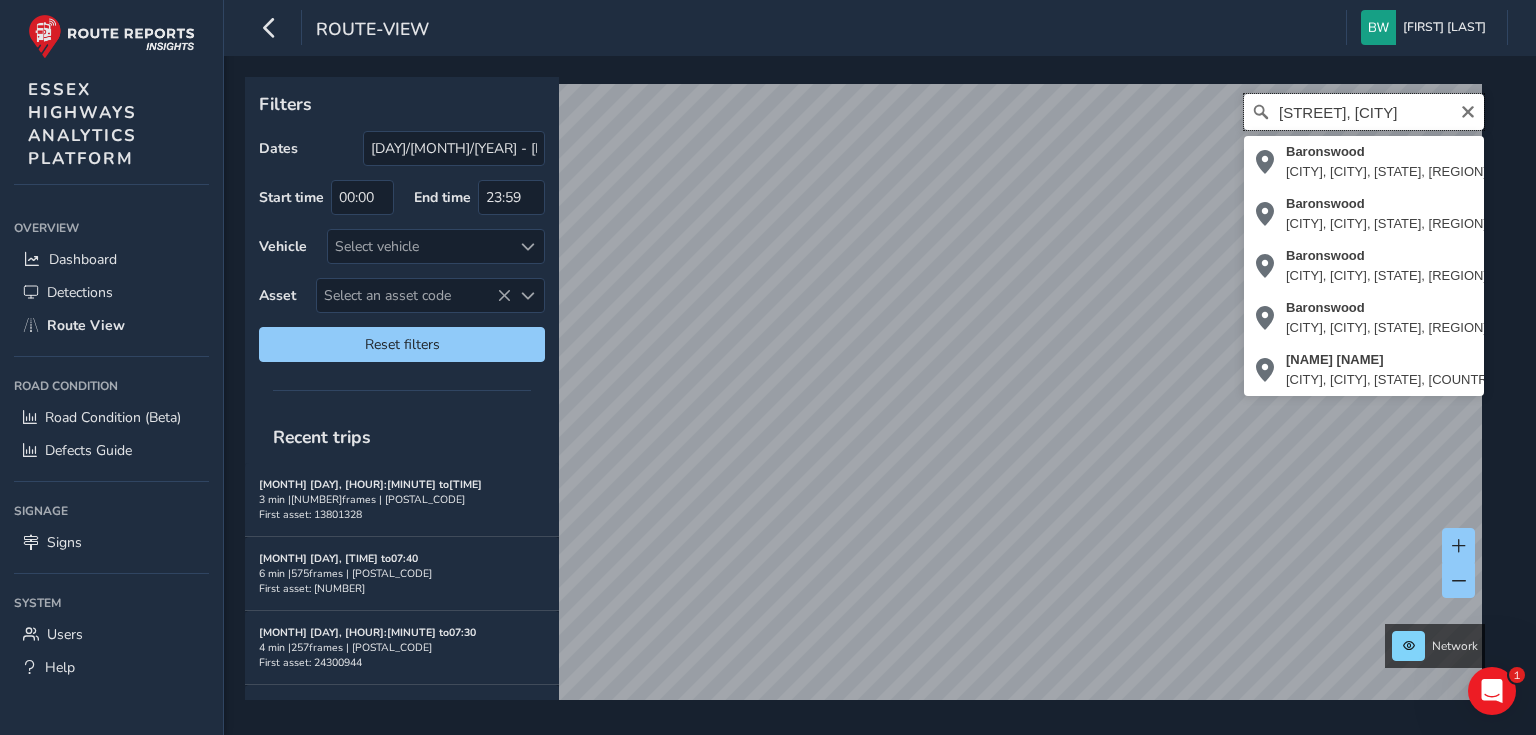 scroll, scrollTop: 0, scrollLeft: 18, axis: horizontal 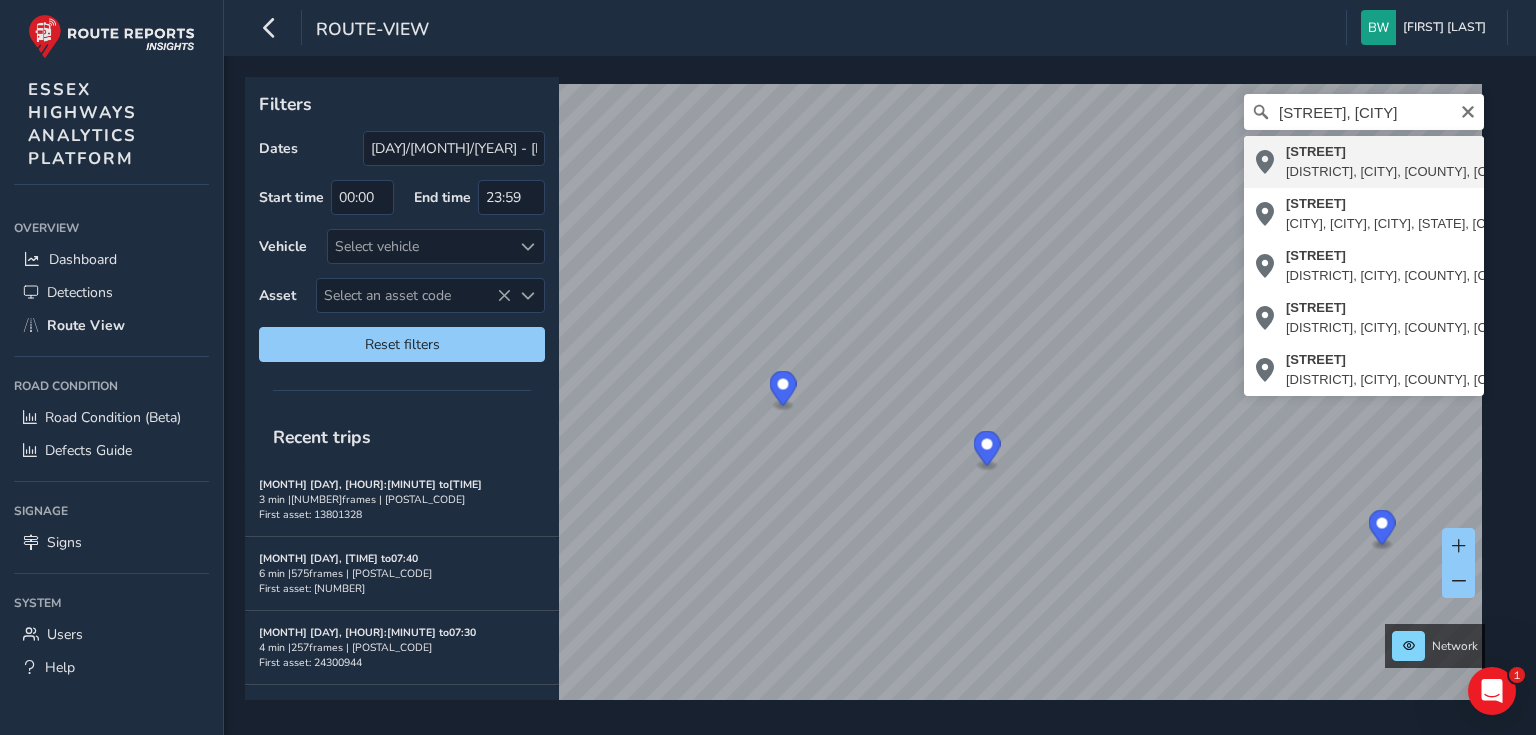type on "[STREET], [CITY], [CITY], [STATE], [COUNTRY], [POSTAL_CODE], [COUNTRY]" 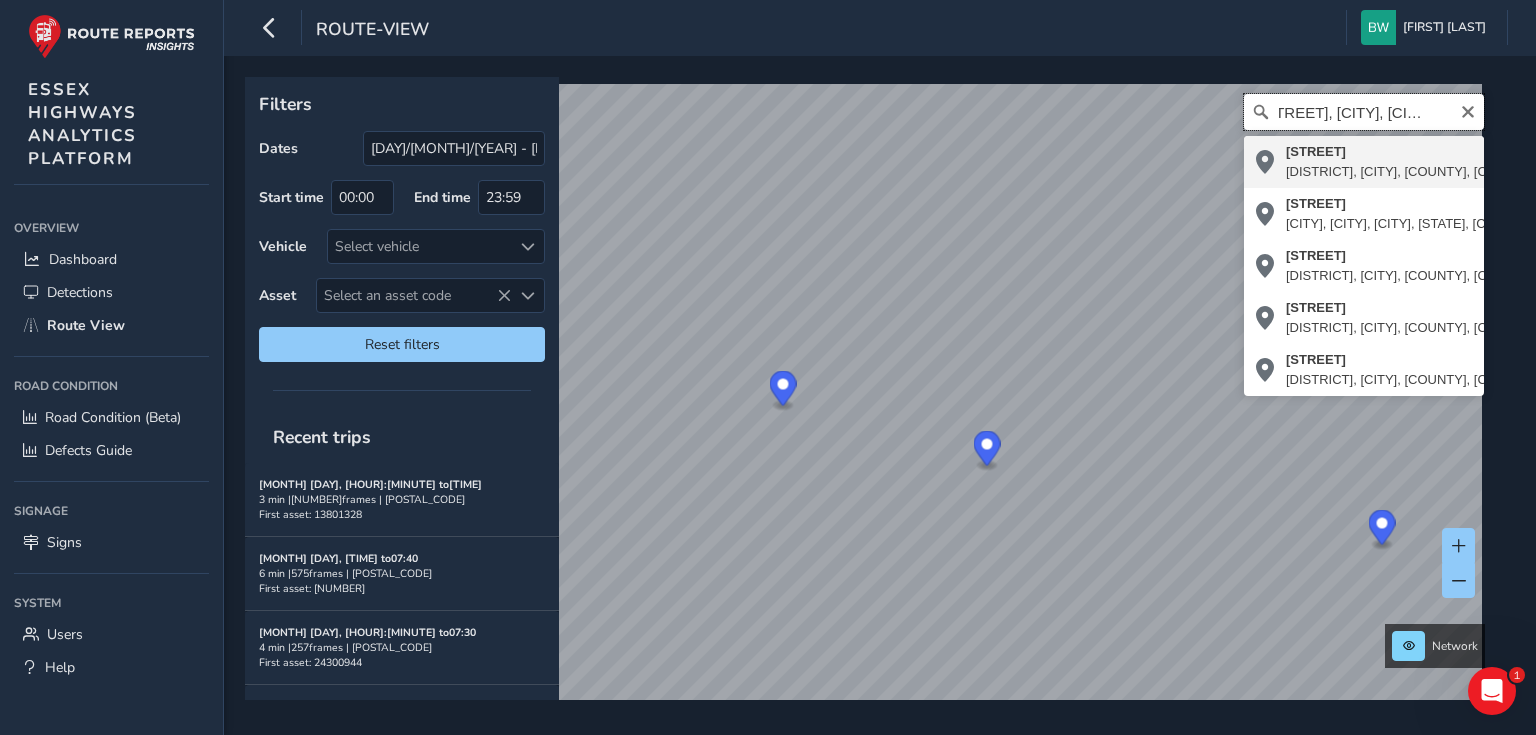 scroll, scrollTop: 0, scrollLeft: 0, axis: both 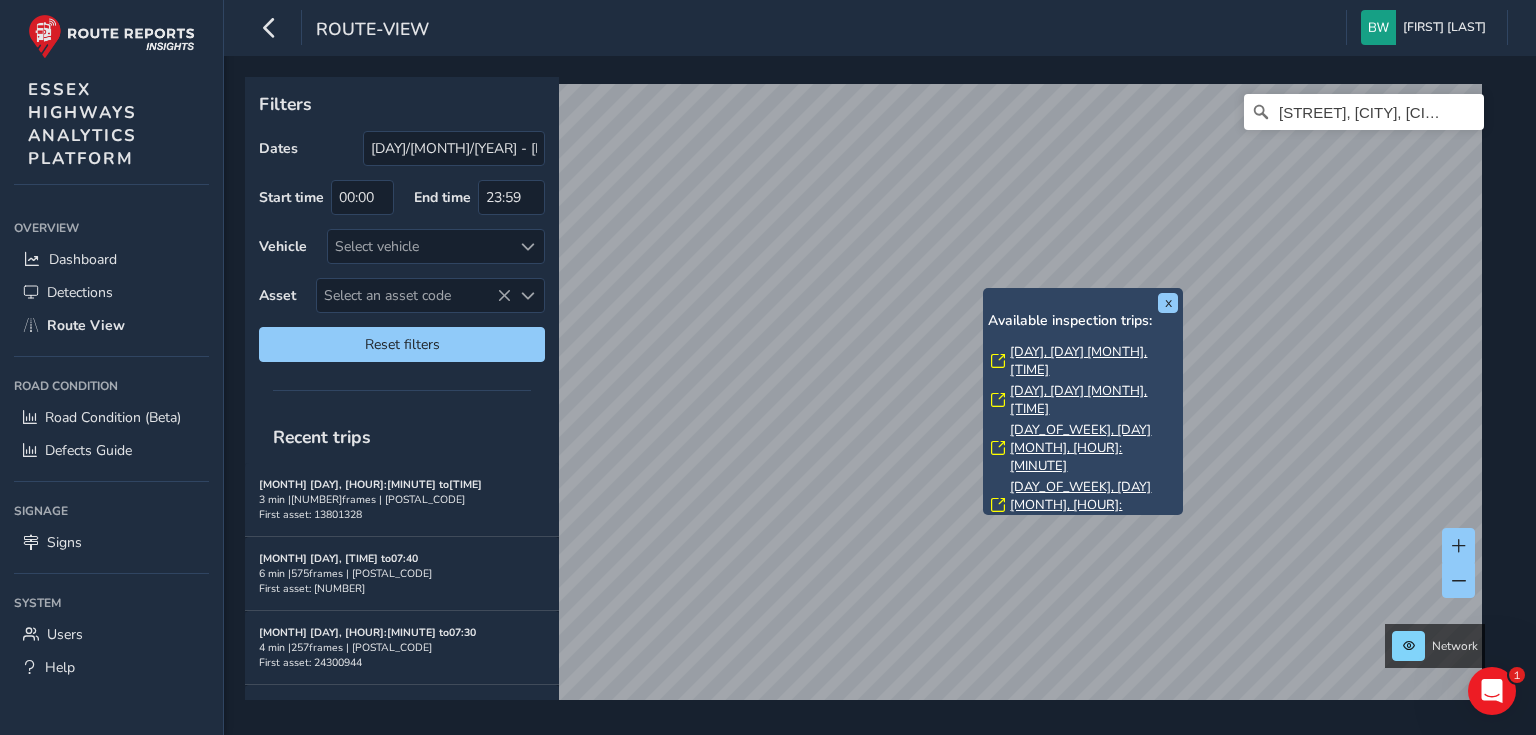 click on "[DAY], [DAY] [MONTH], [TIME]" at bounding box center (1094, 361) 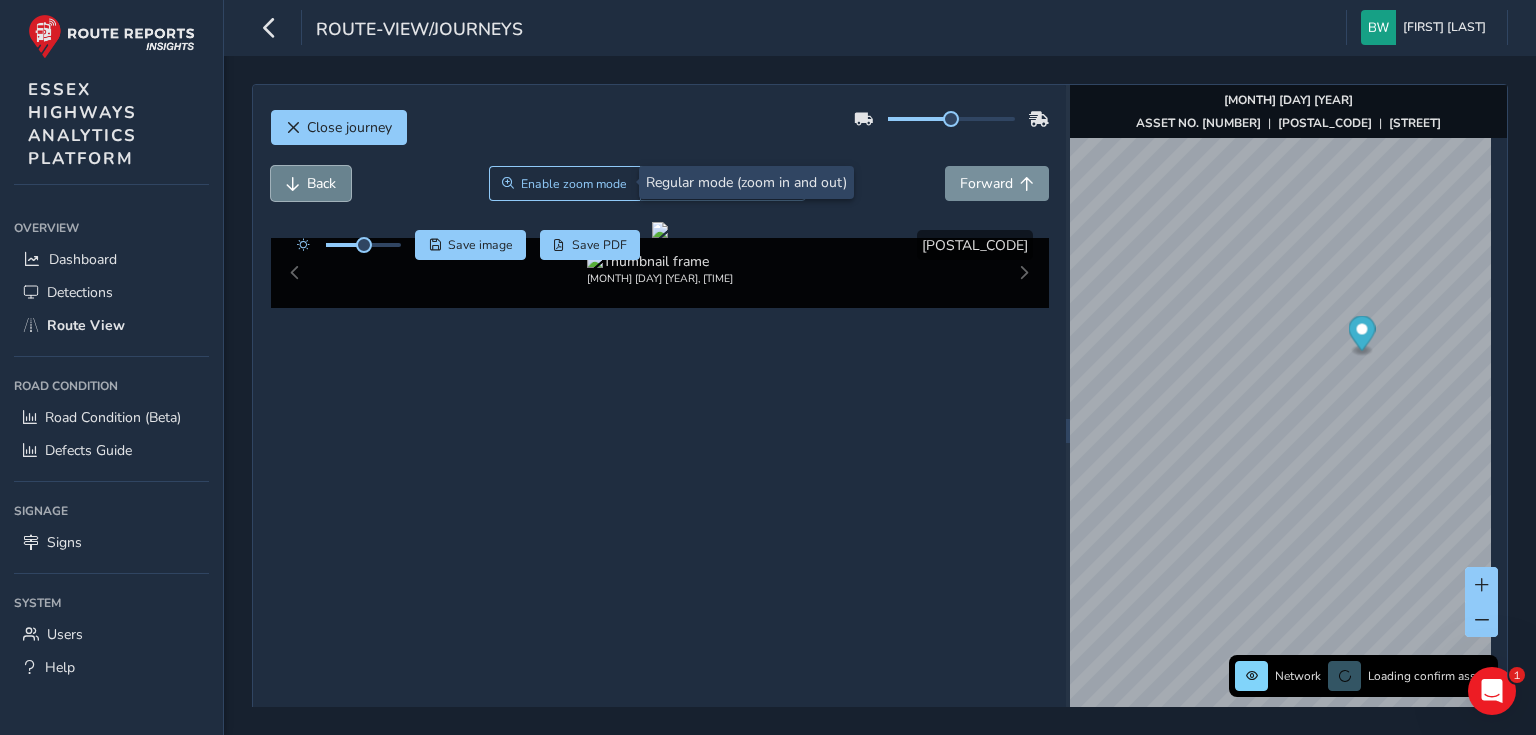 click on "Back" at bounding box center [311, 183] 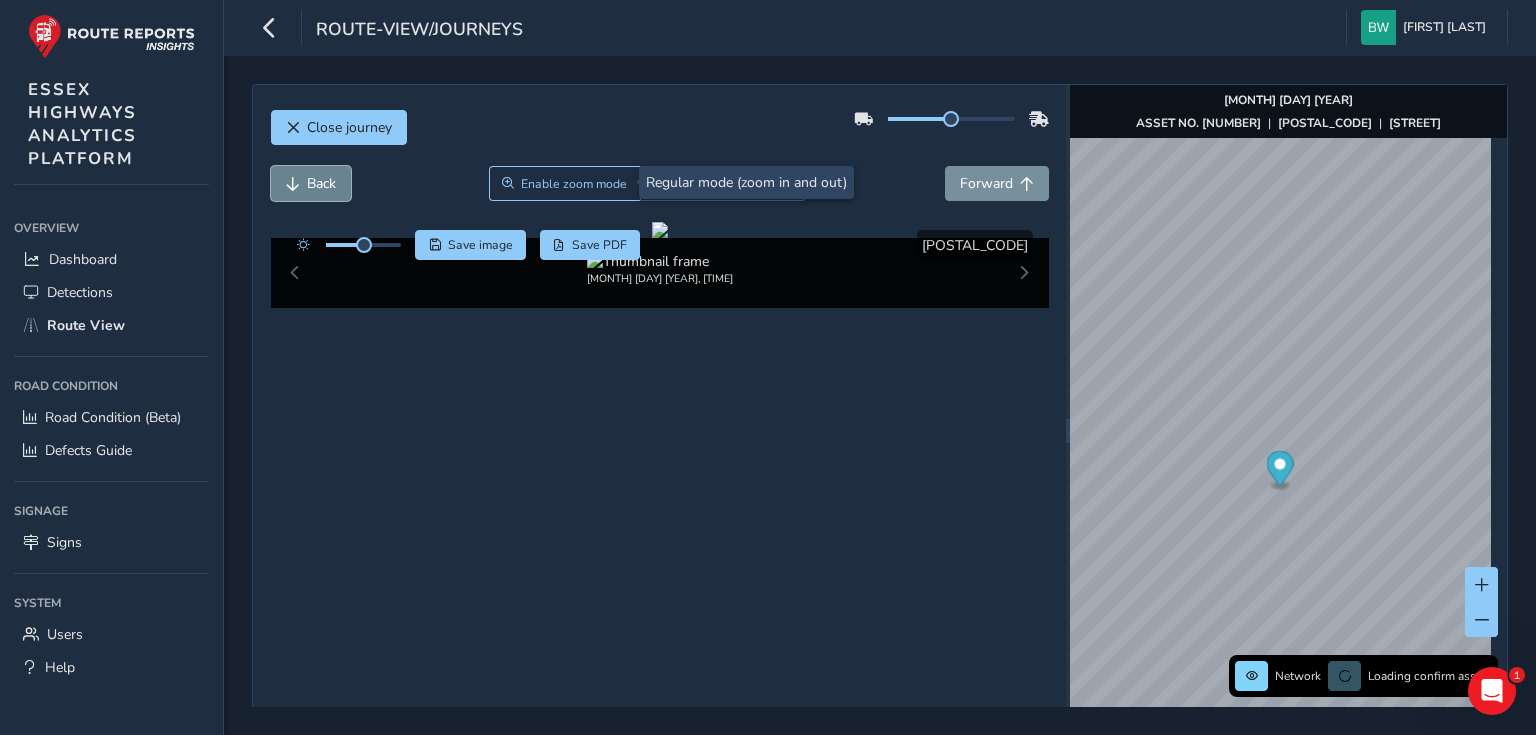 click on "Back" at bounding box center (311, 183) 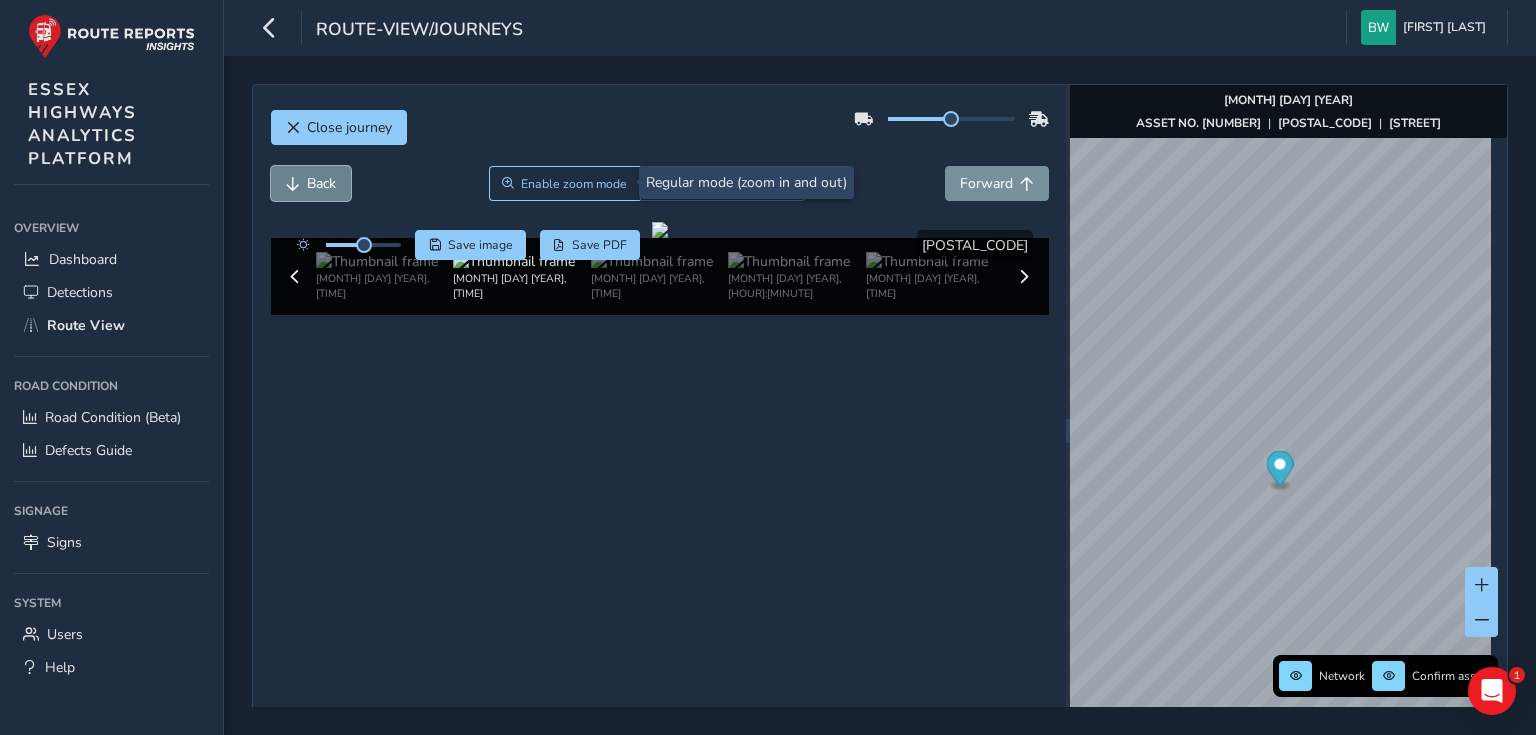 click on "Back" at bounding box center [311, 183] 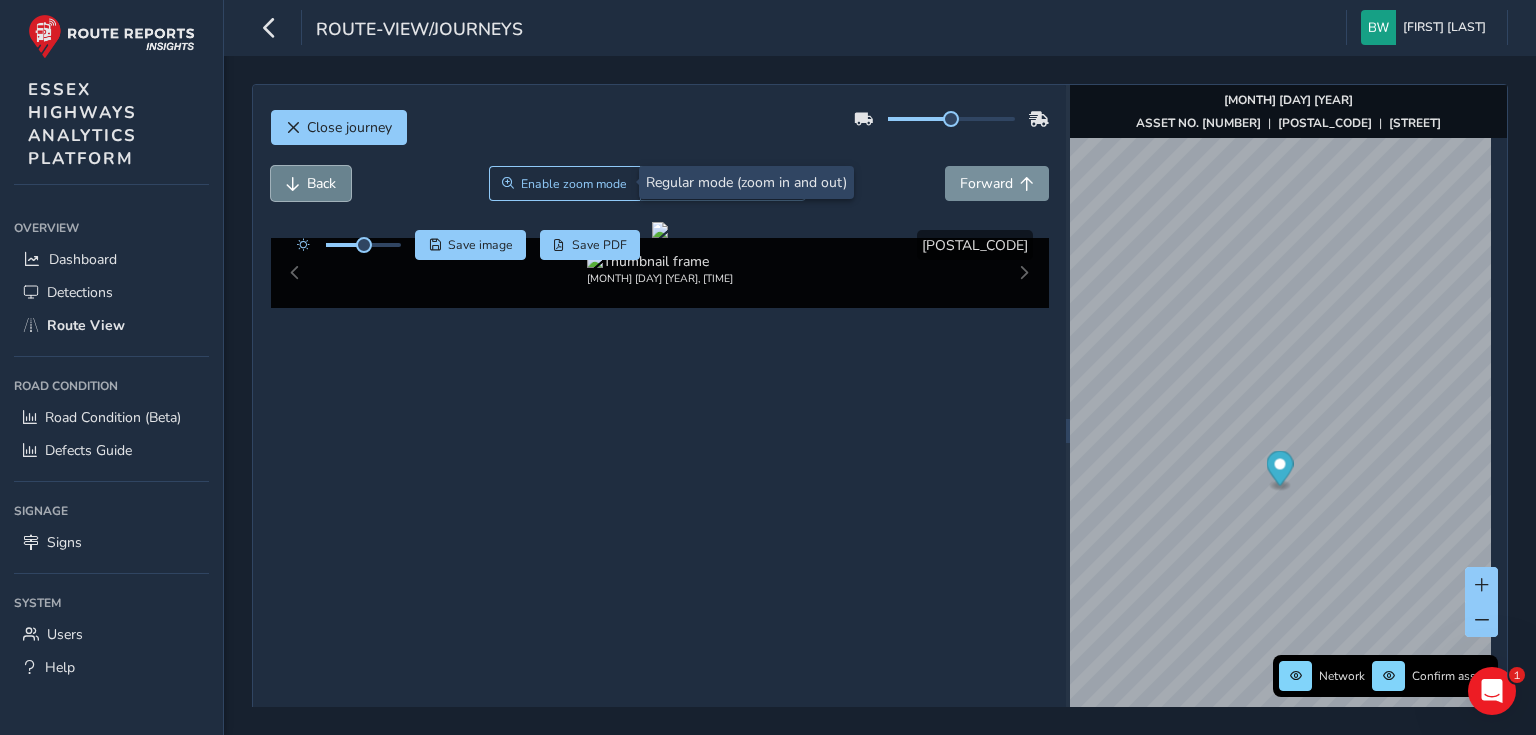 click on "Back" at bounding box center [311, 183] 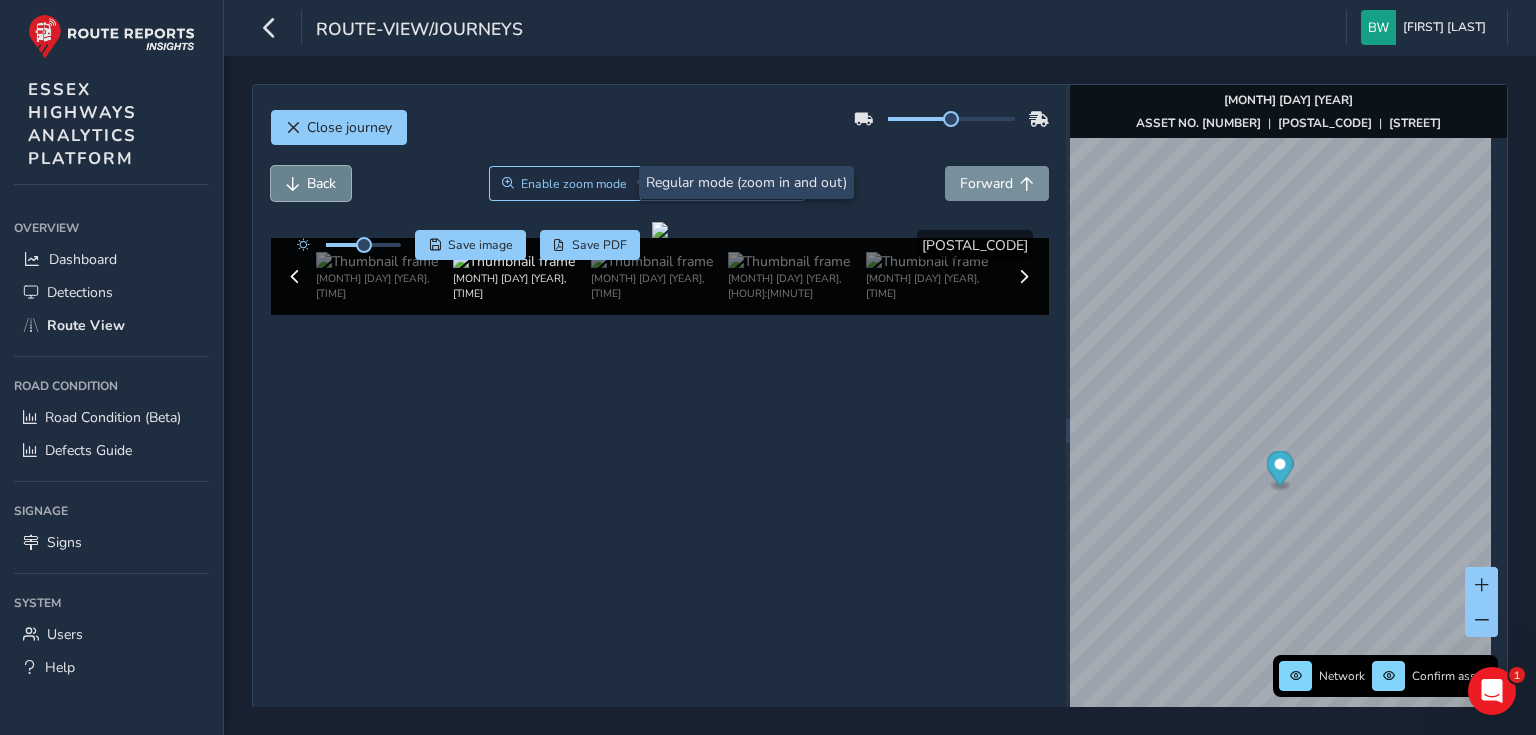 click on "Back" at bounding box center (311, 183) 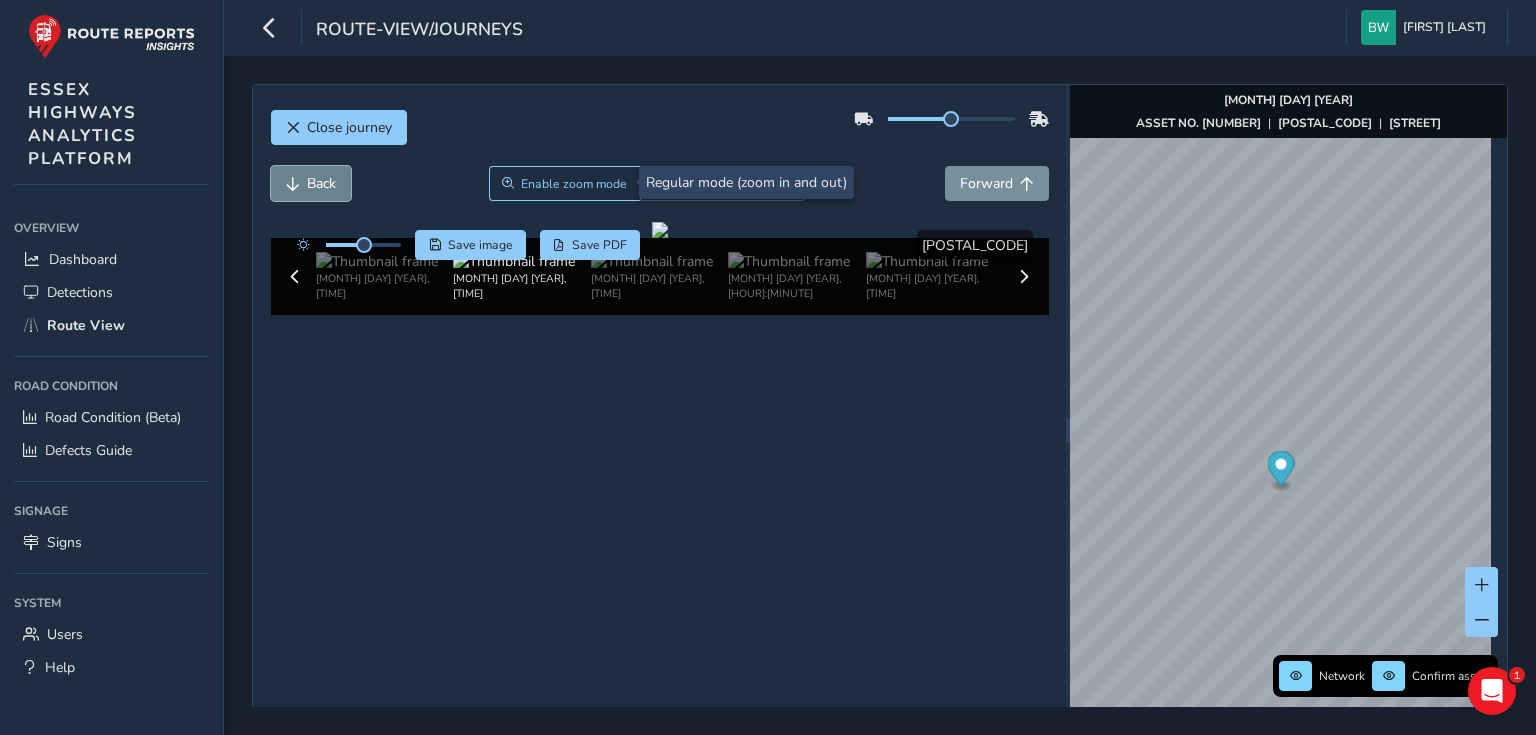 click on "Back" at bounding box center (311, 183) 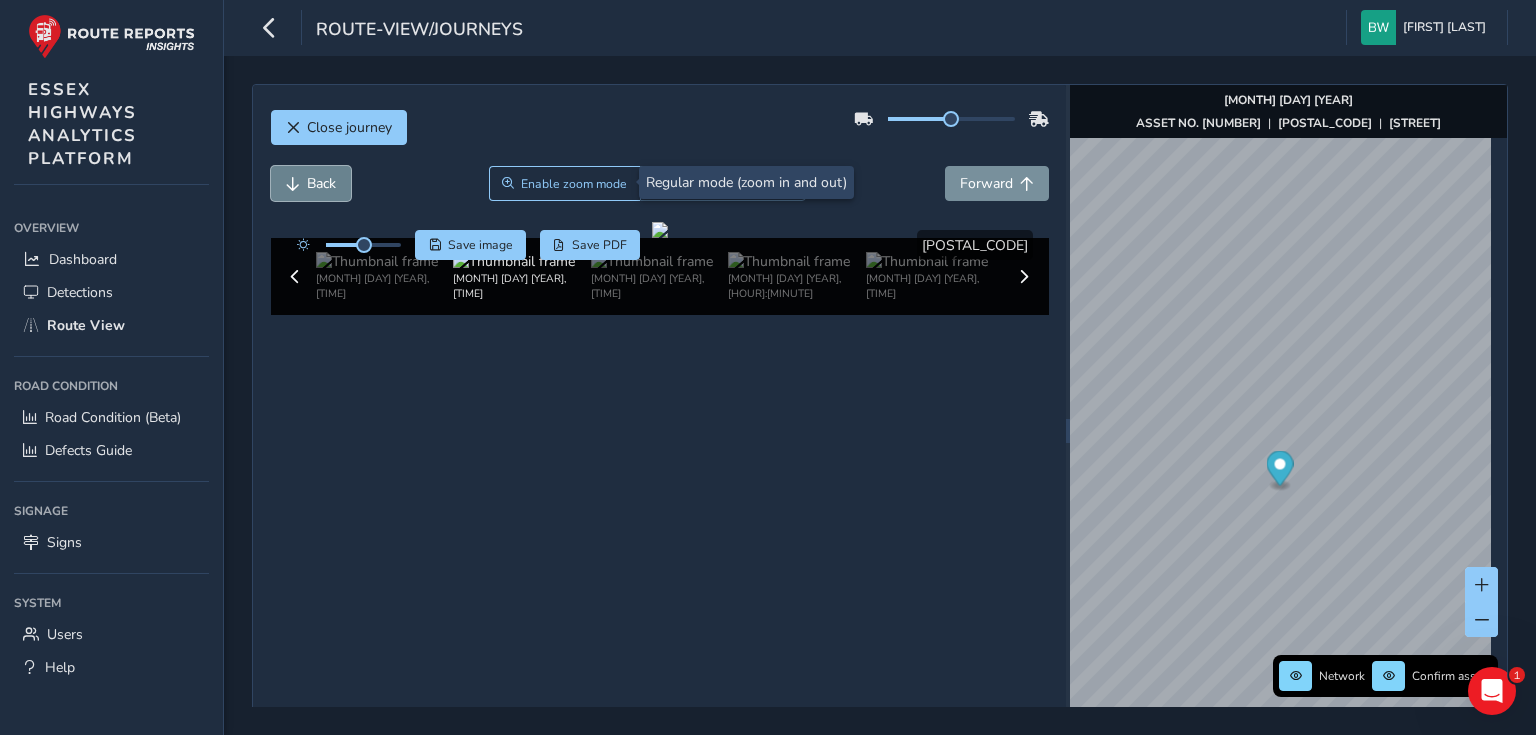 click on "Back" at bounding box center (311, 183) 